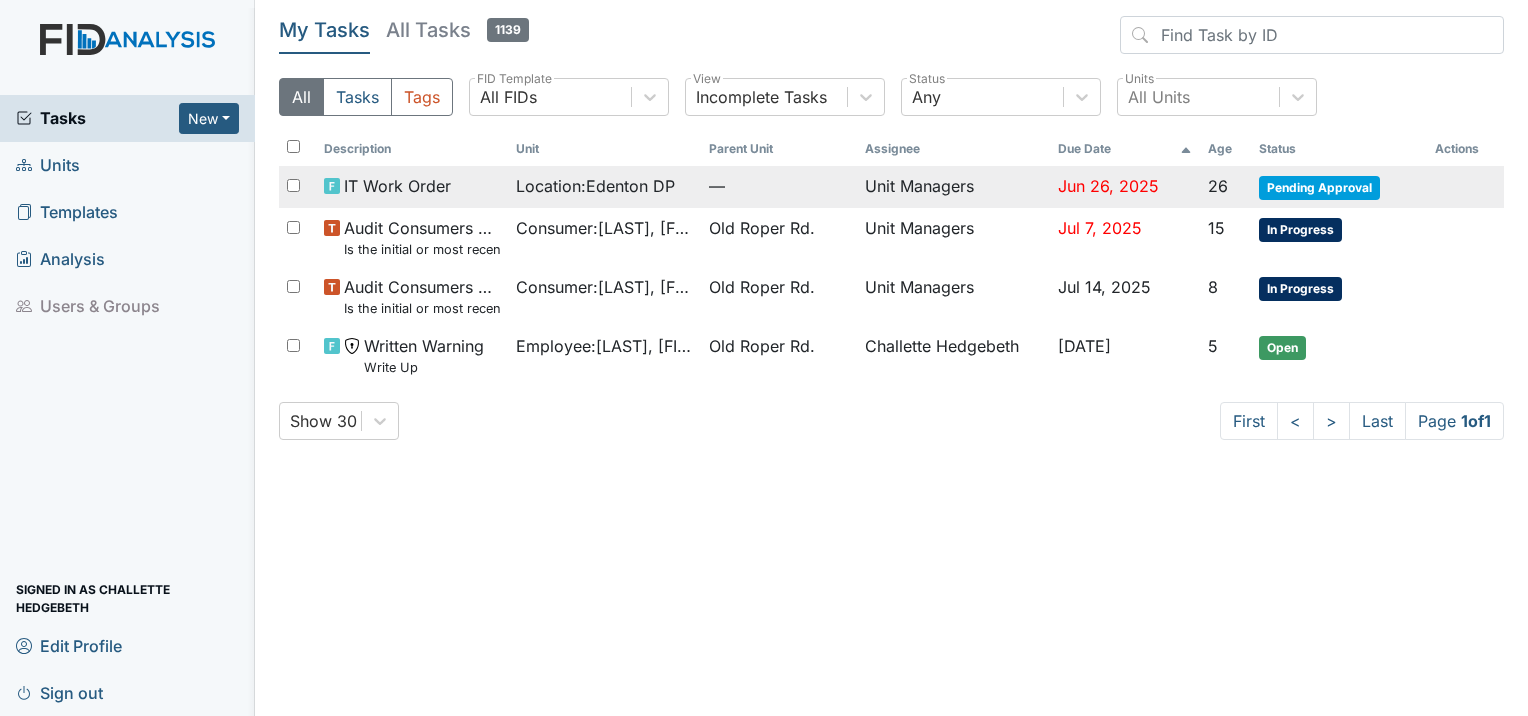 scroll, scrollTop: 0, scrollLeft: 0, axis: both 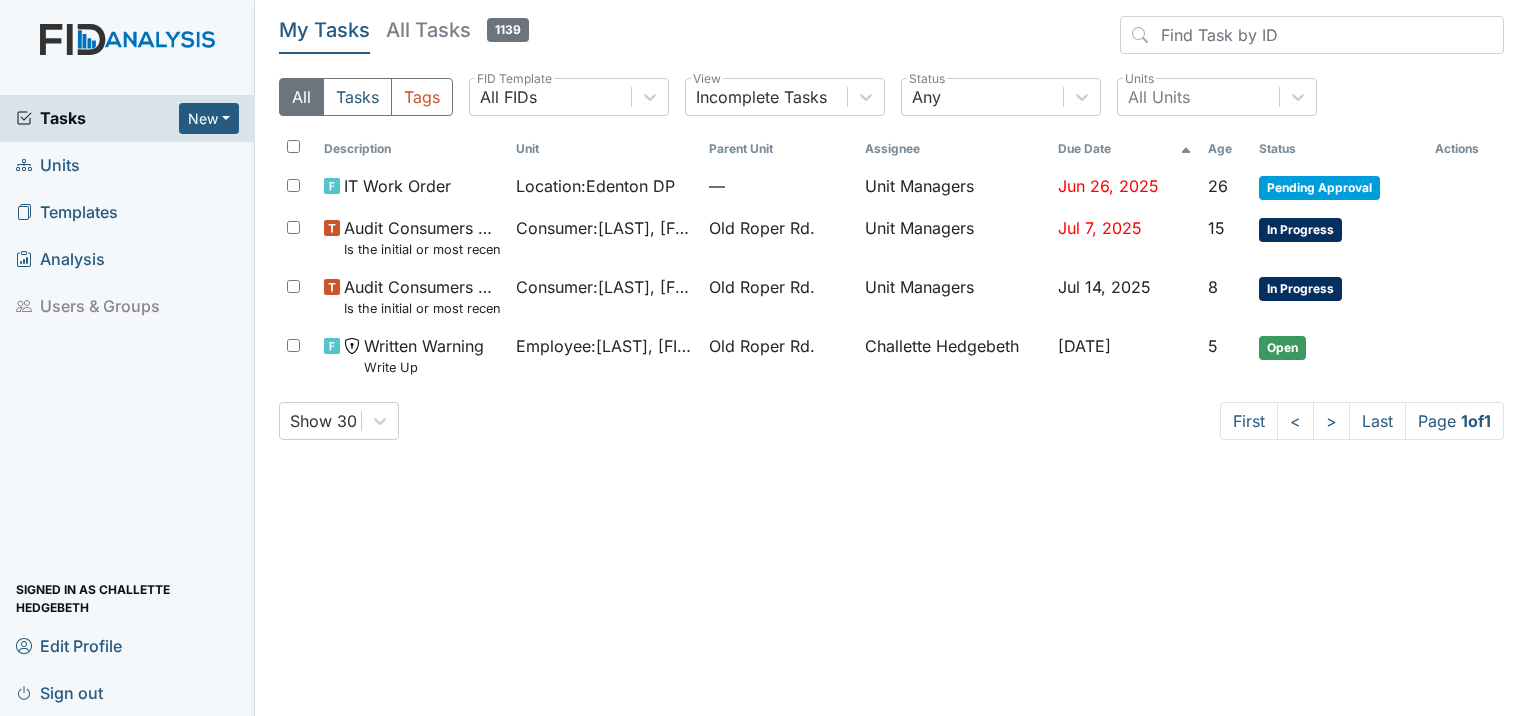 click on "Units" at bounding box center [127, 165] 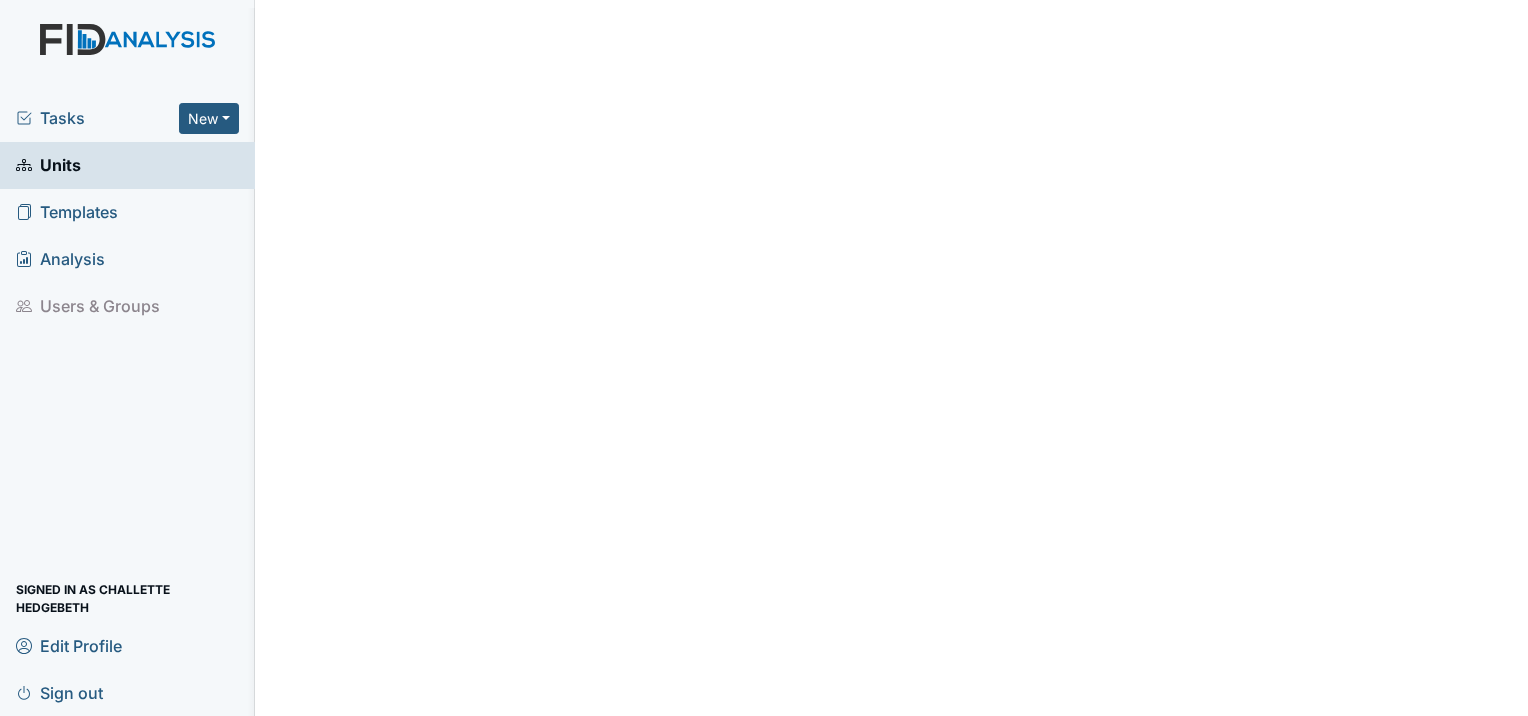 scroll, scrollTop: 0, scrollLeft: 0, axis: both 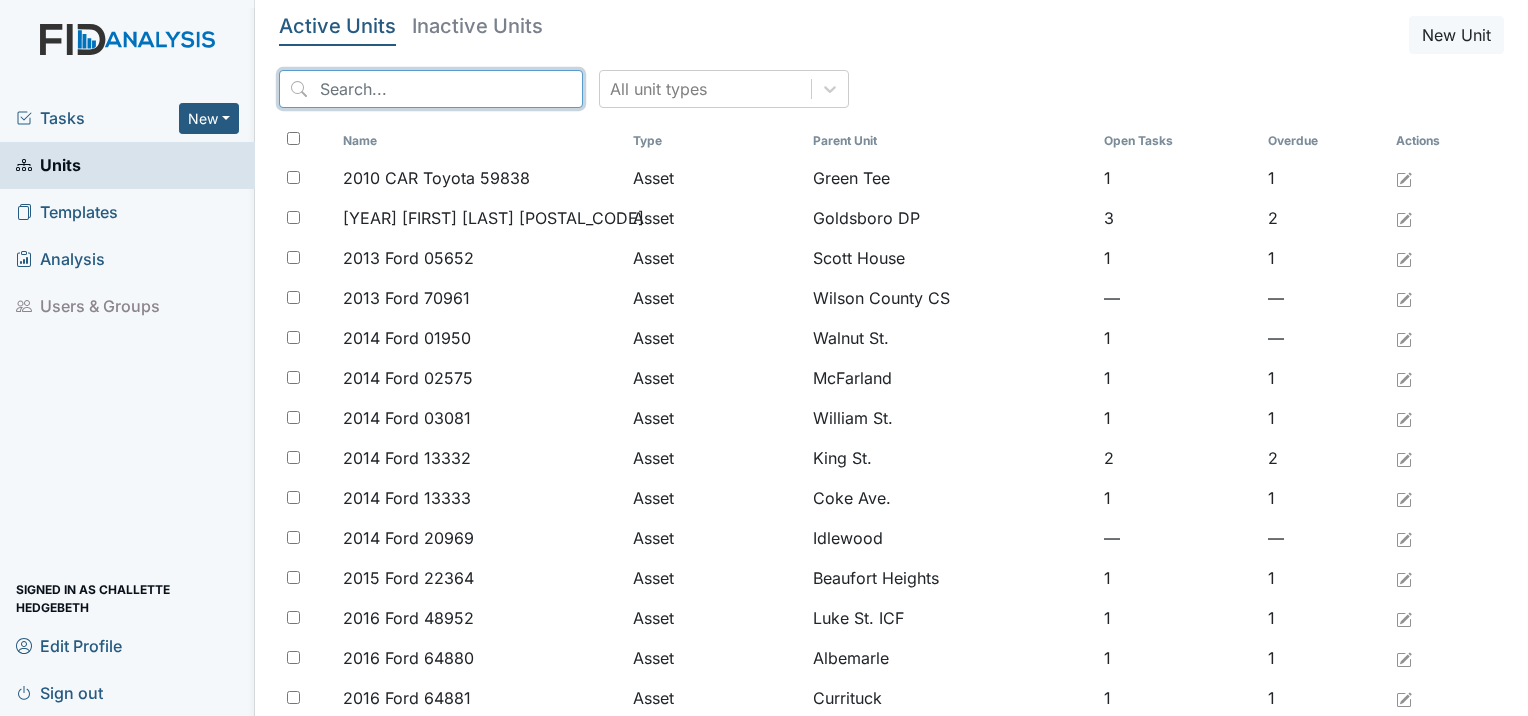 click at bounding box center [431, 89] 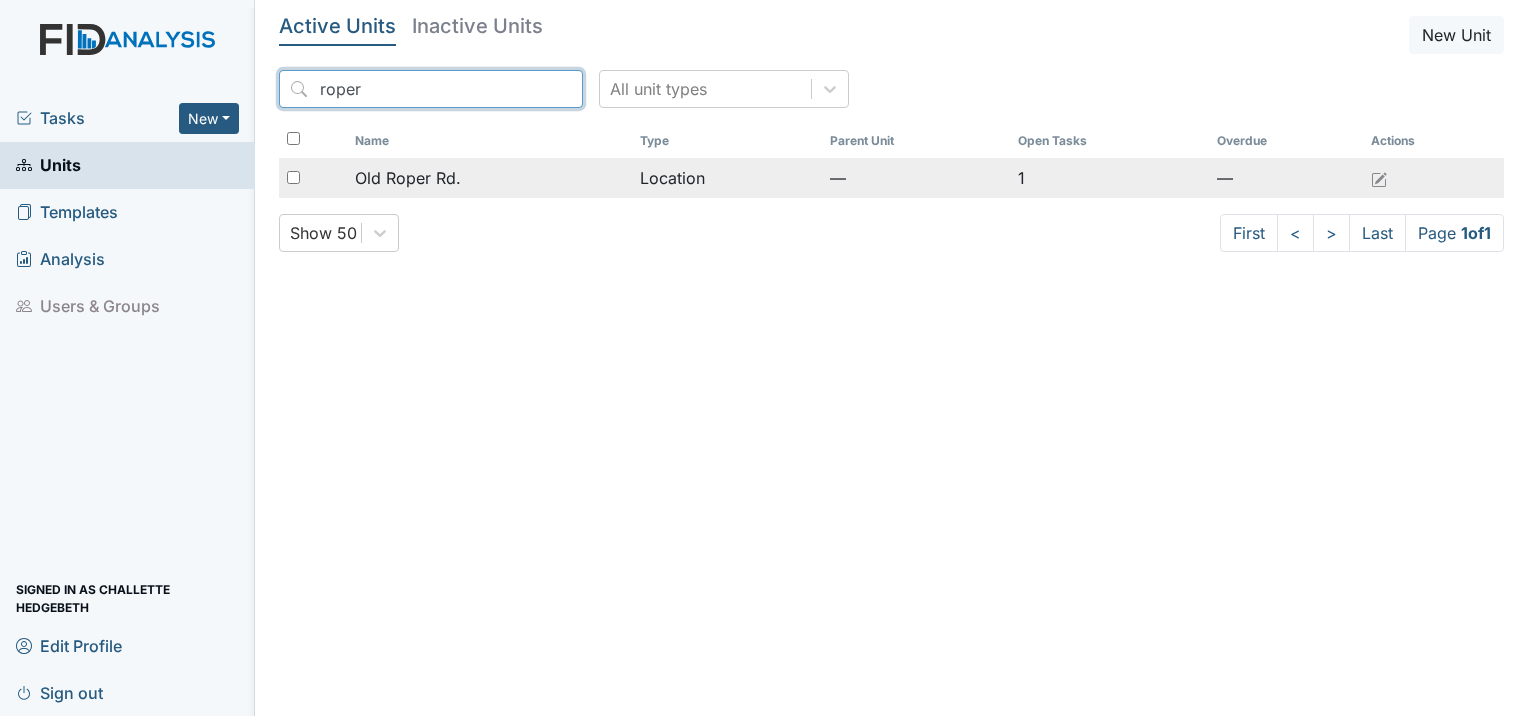 type on "roper" 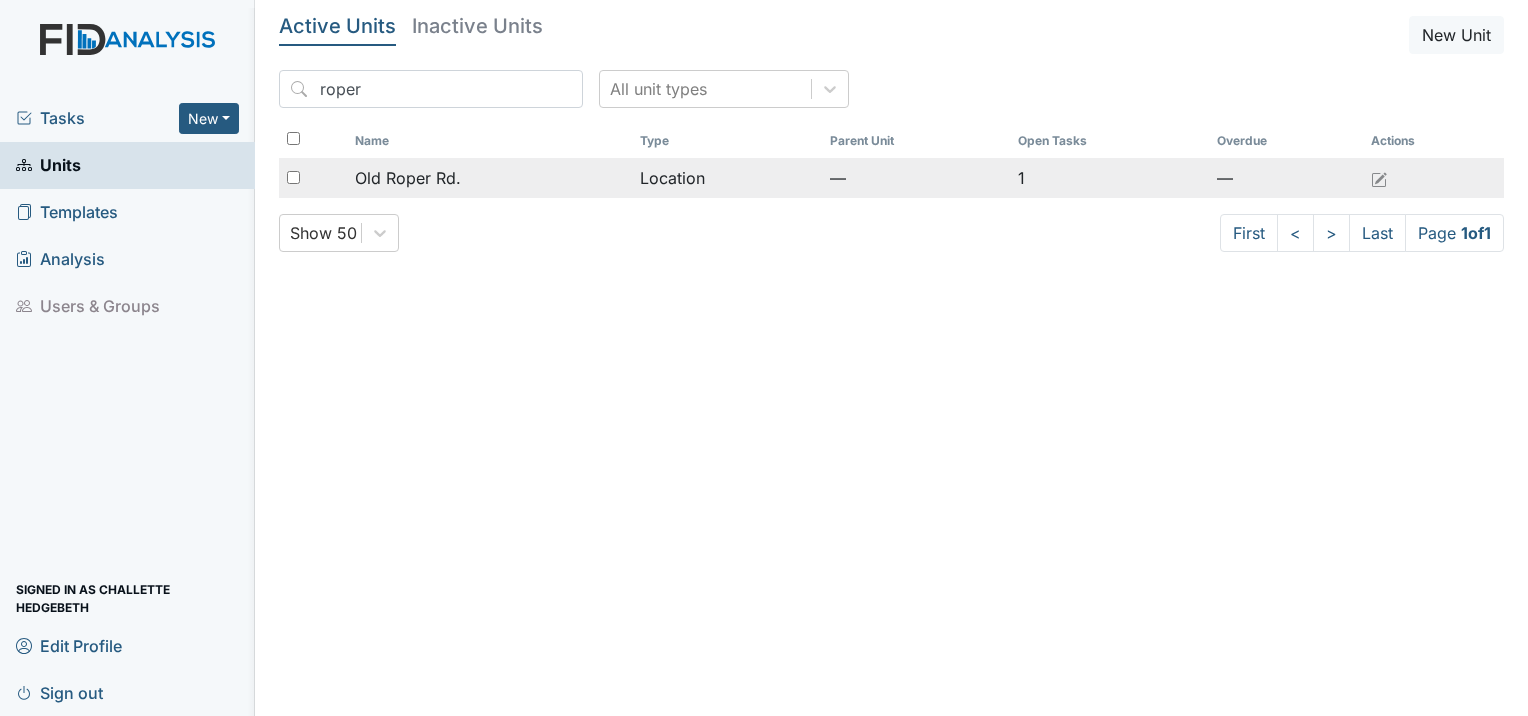 click on "Old Roper Rd." at bounding box center [408, 178] 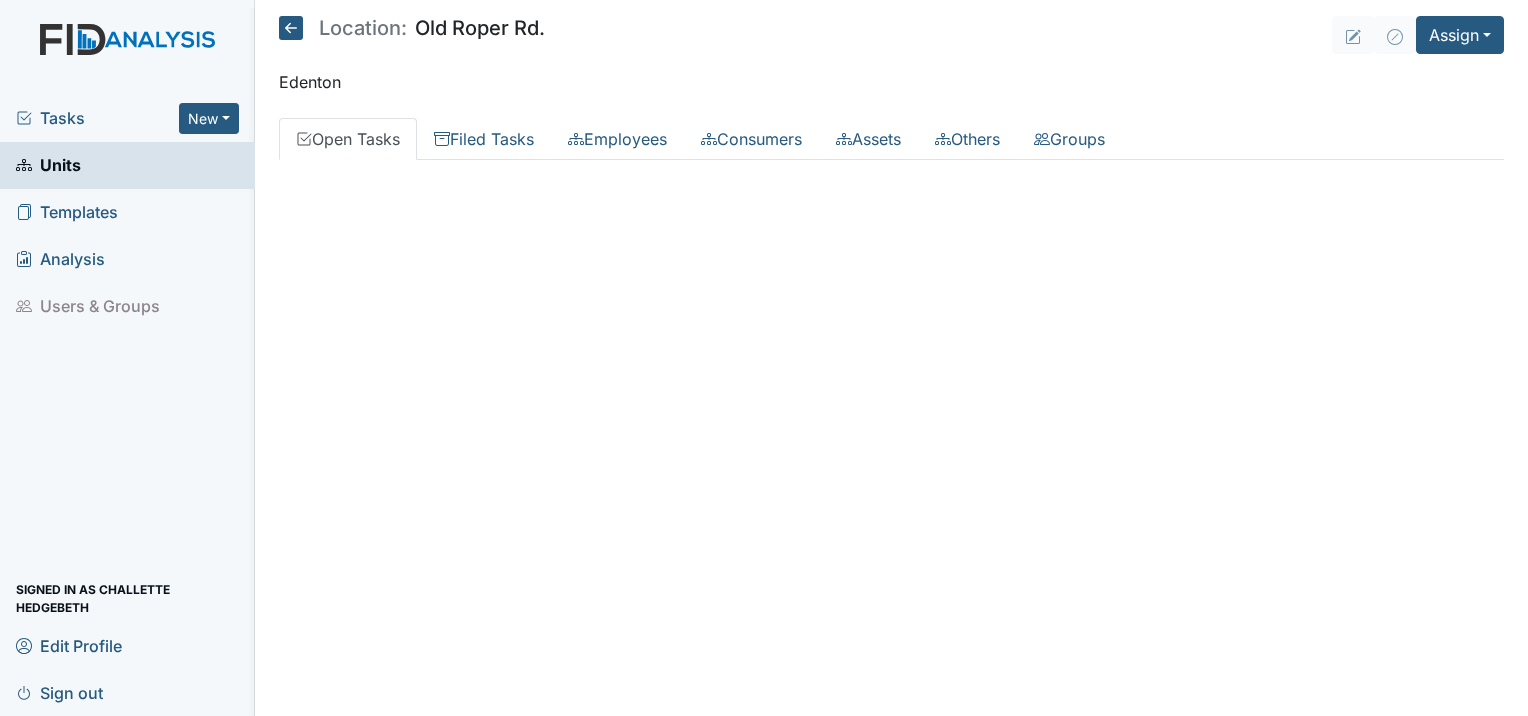 scroll, scrollTop: 0, scrollLeft: 0, axis: both 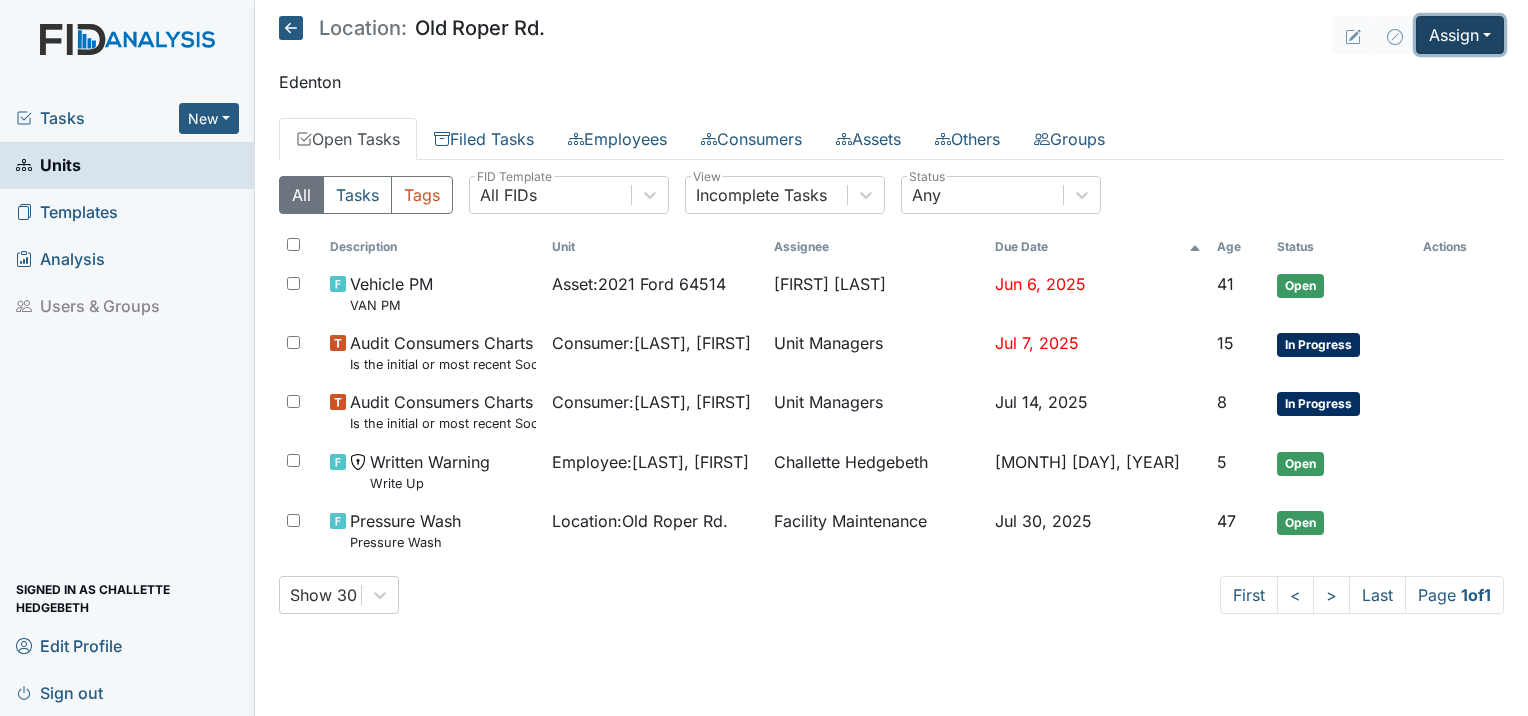 click on "Assign" at bounding box center [1460, 35] 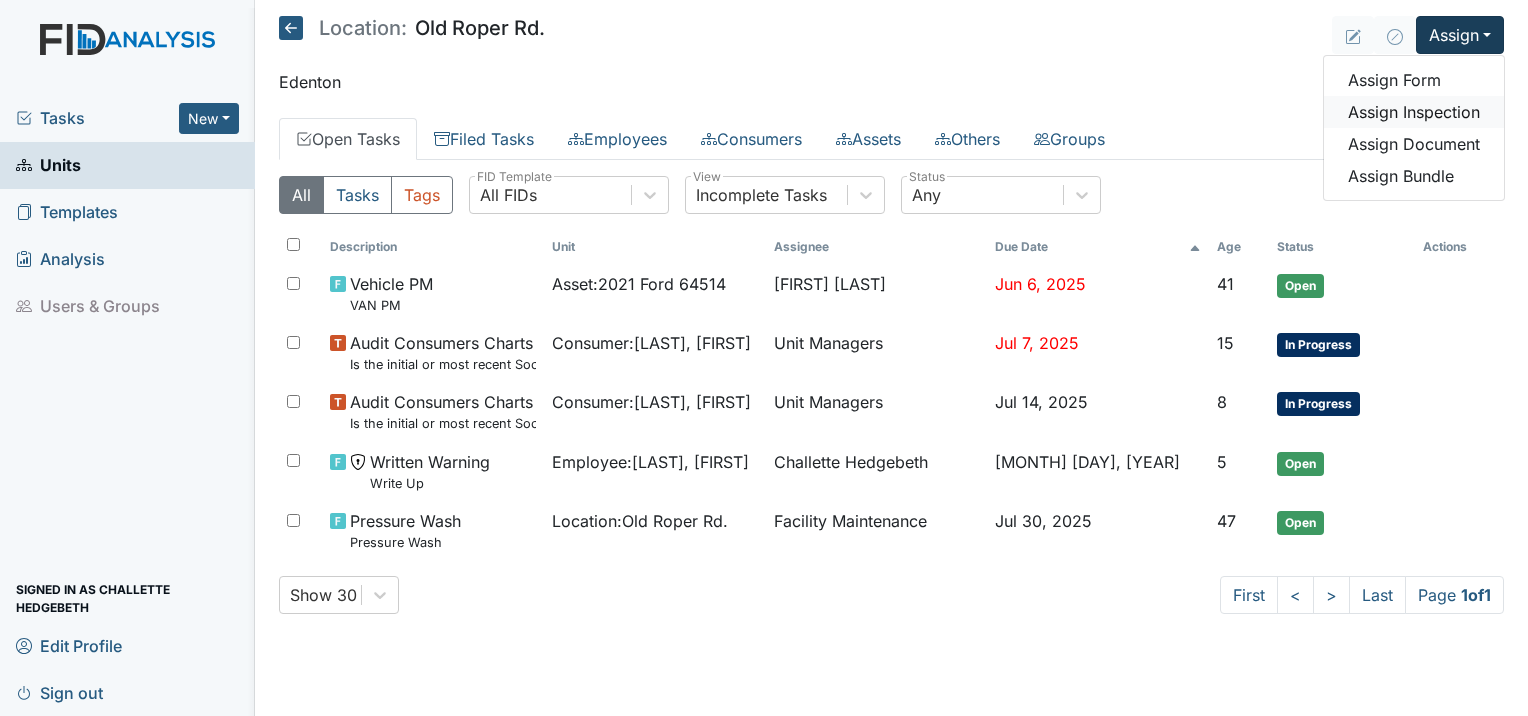 click on "Assign Inspection" at bounding box center (1414, 112) 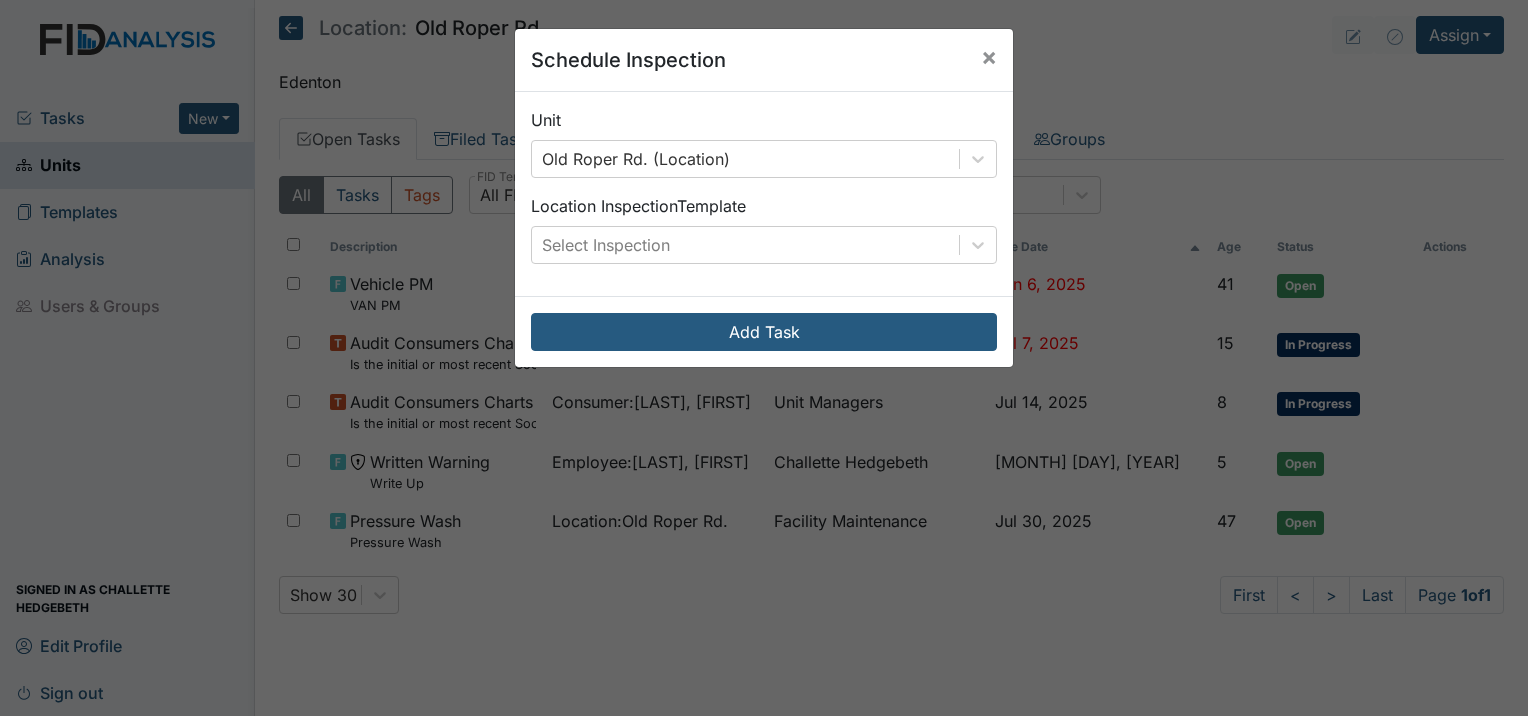 click on "Schedule Inspection   × Unit  [ADDRESS] ([LOCATION])   [LOCATION]   Inspection  Template Select Inspection Add Task" at bounding box center [764, 358] 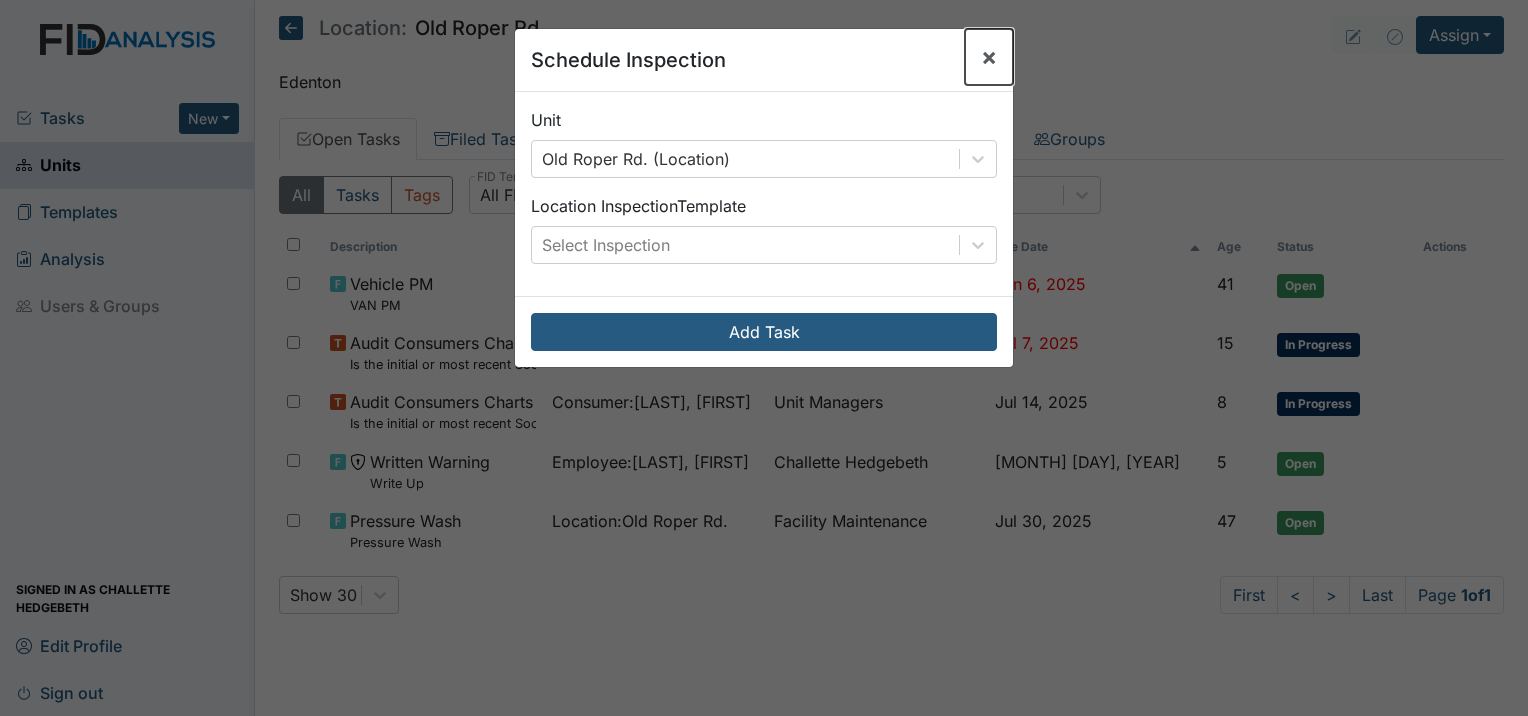 click on "×" at bounding box center (989, 57) 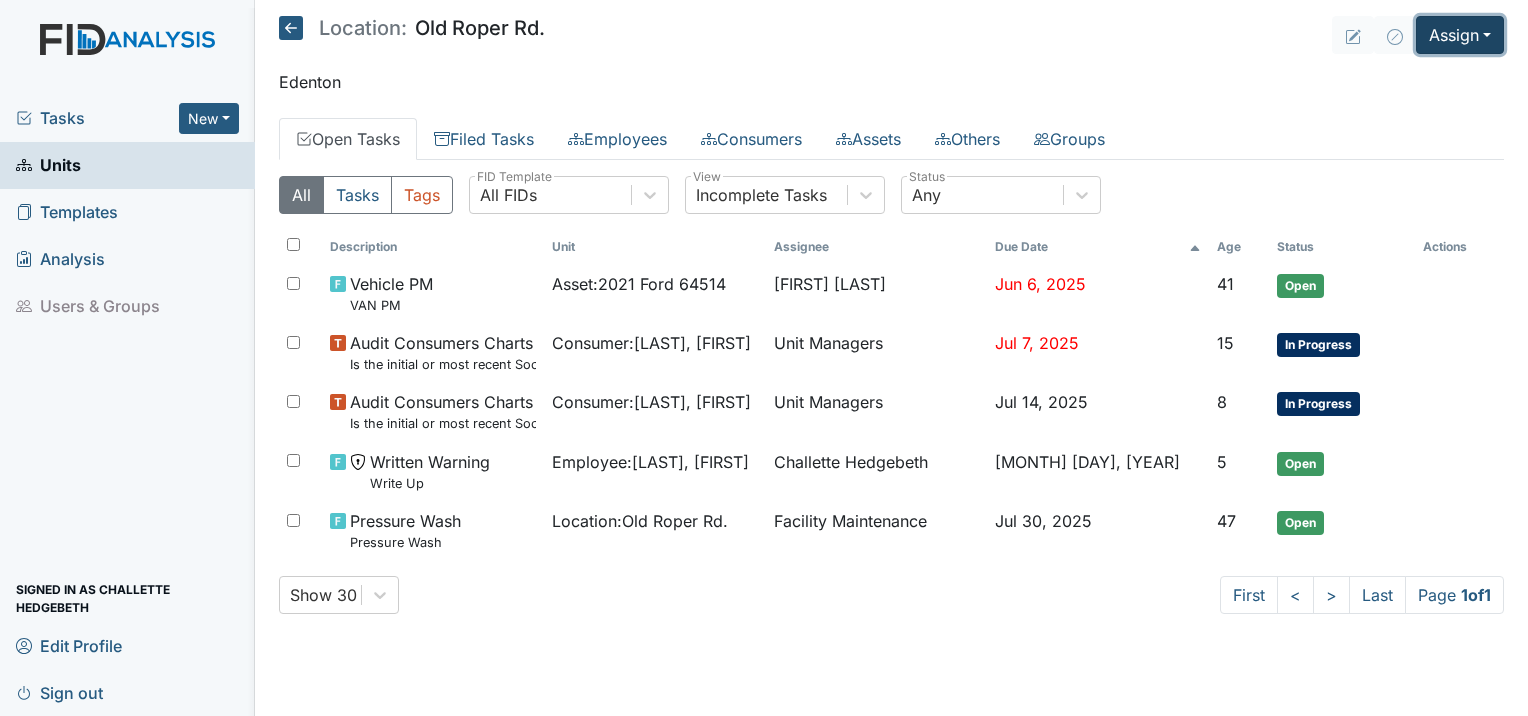 click on "Assign" at bounding box center (1460, 35) 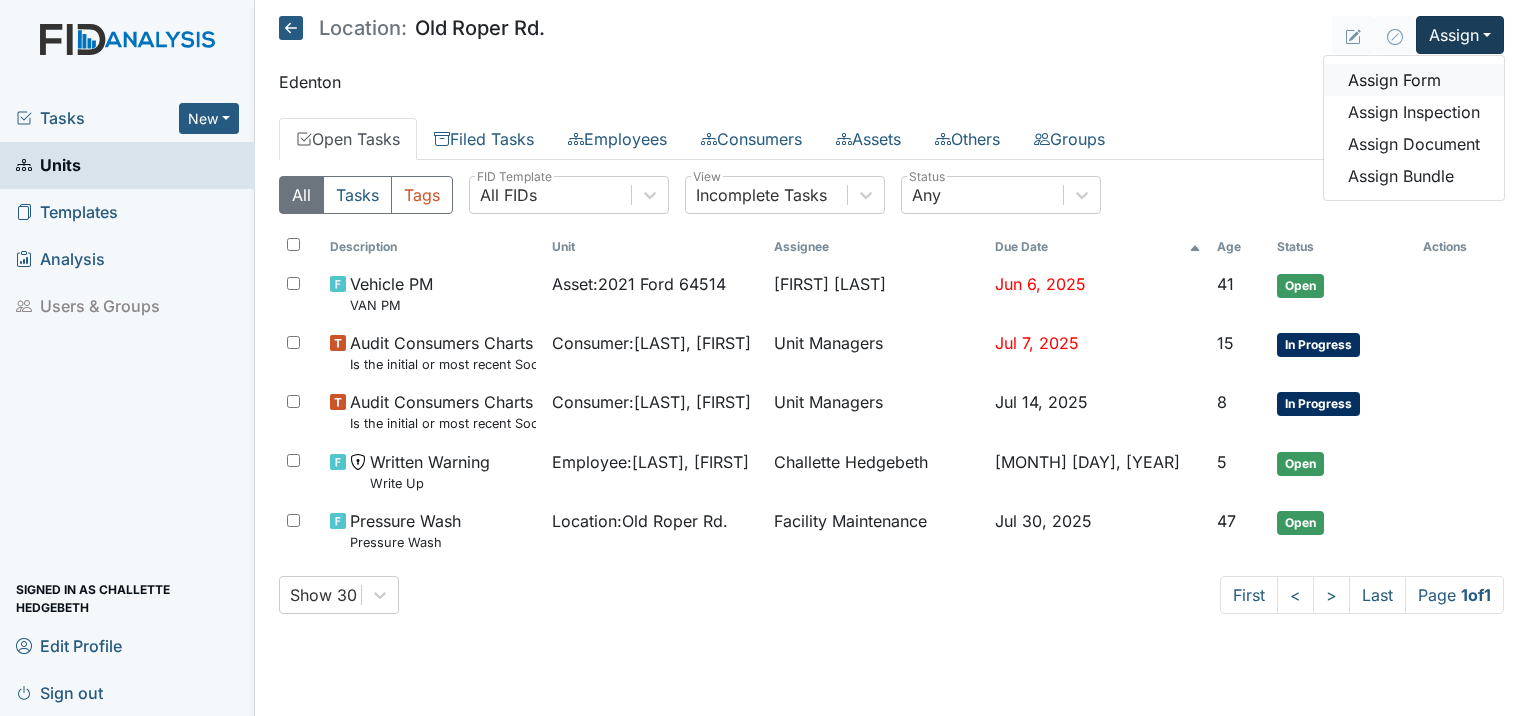 click on "Assign Form" at bounding box center (1414, 80) 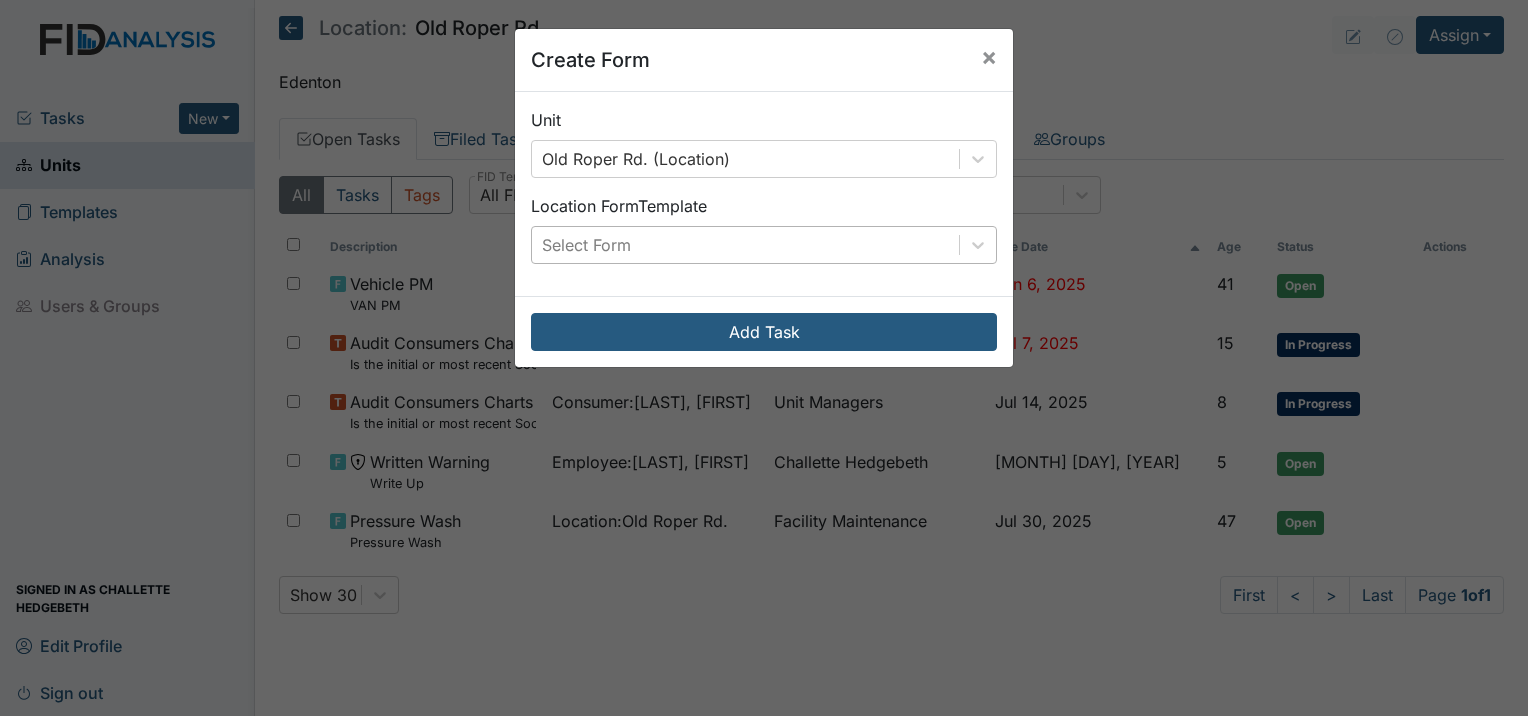 click on "Select Form" at bounding box center [745, 159] 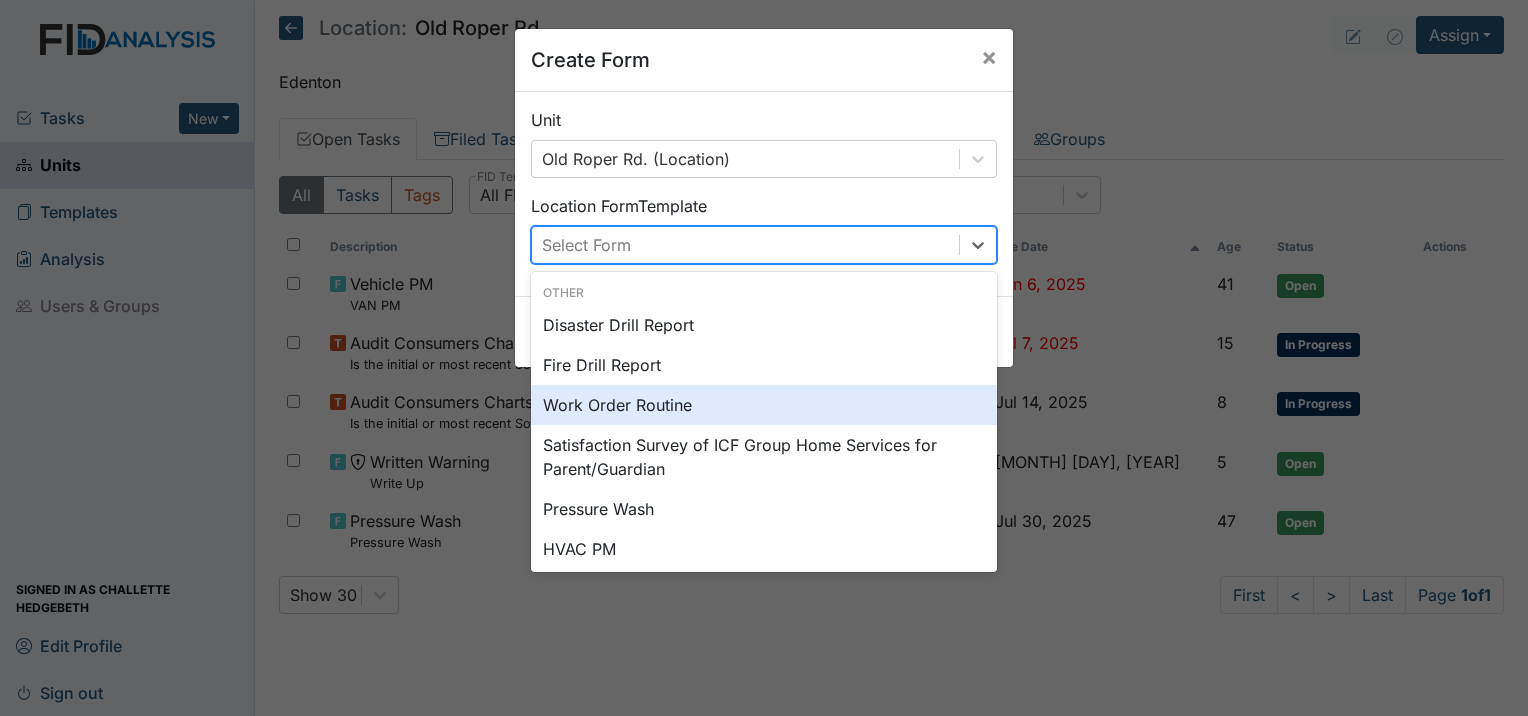 click on "Work Order Routine" at bounding box center [764, 405] 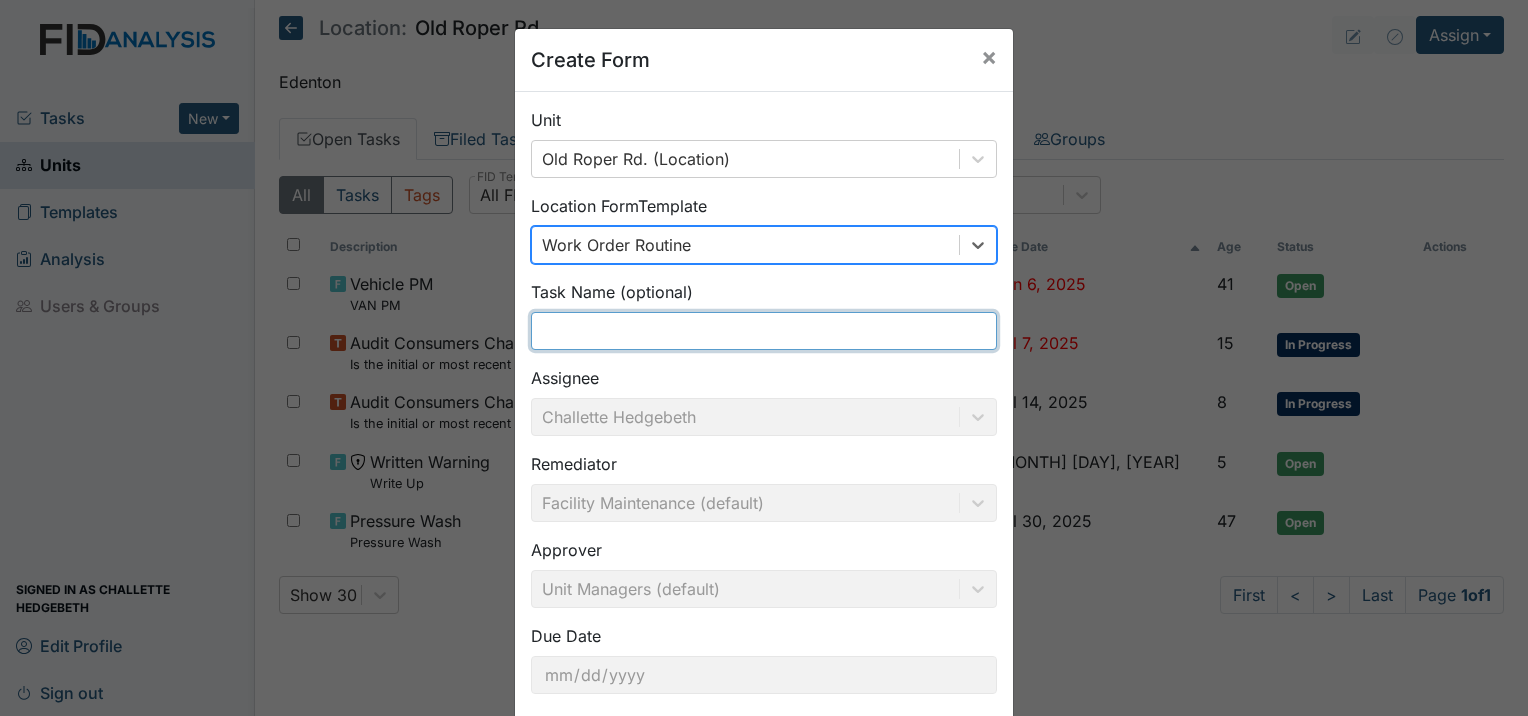 click at bounding box center (764, 331) 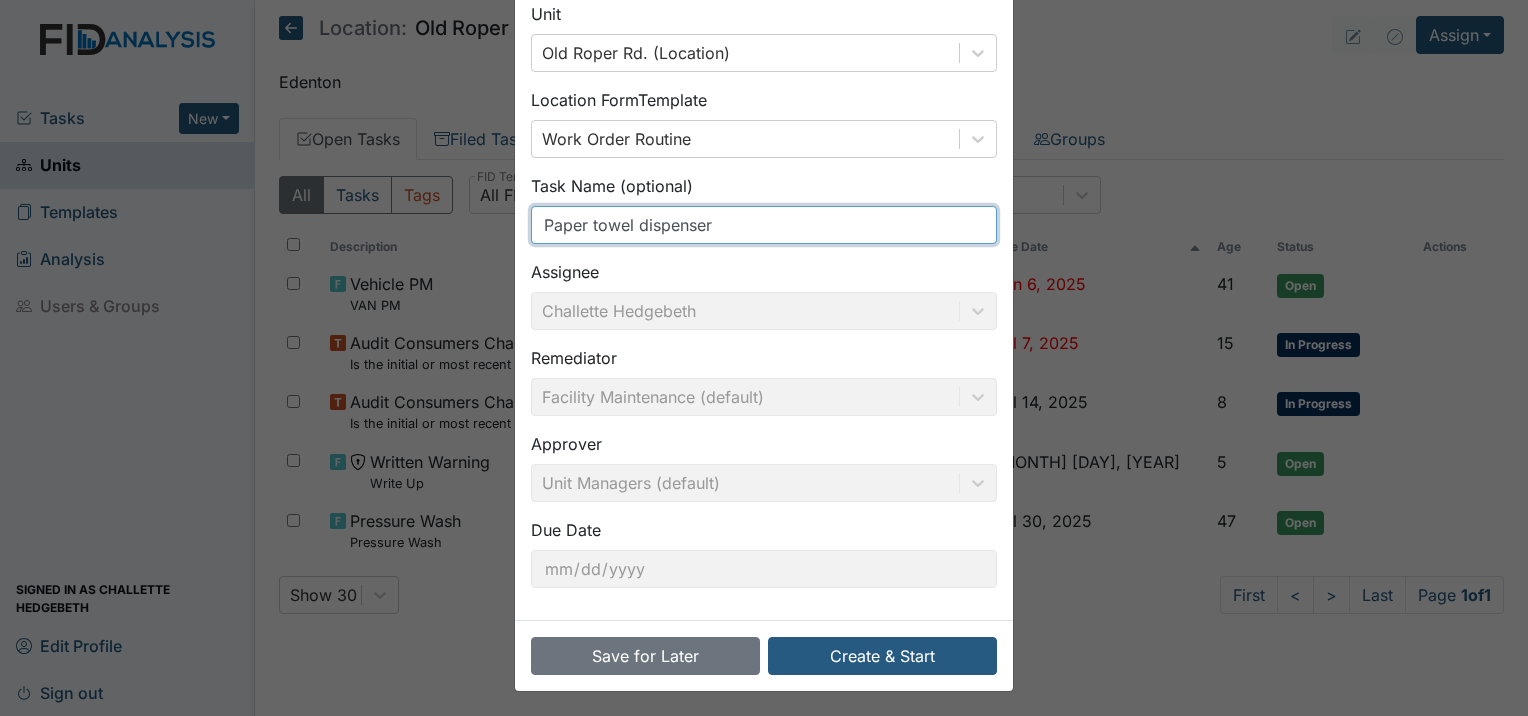 scroll, scrollTop: 108, scrollLeft: 0, axis: vertical 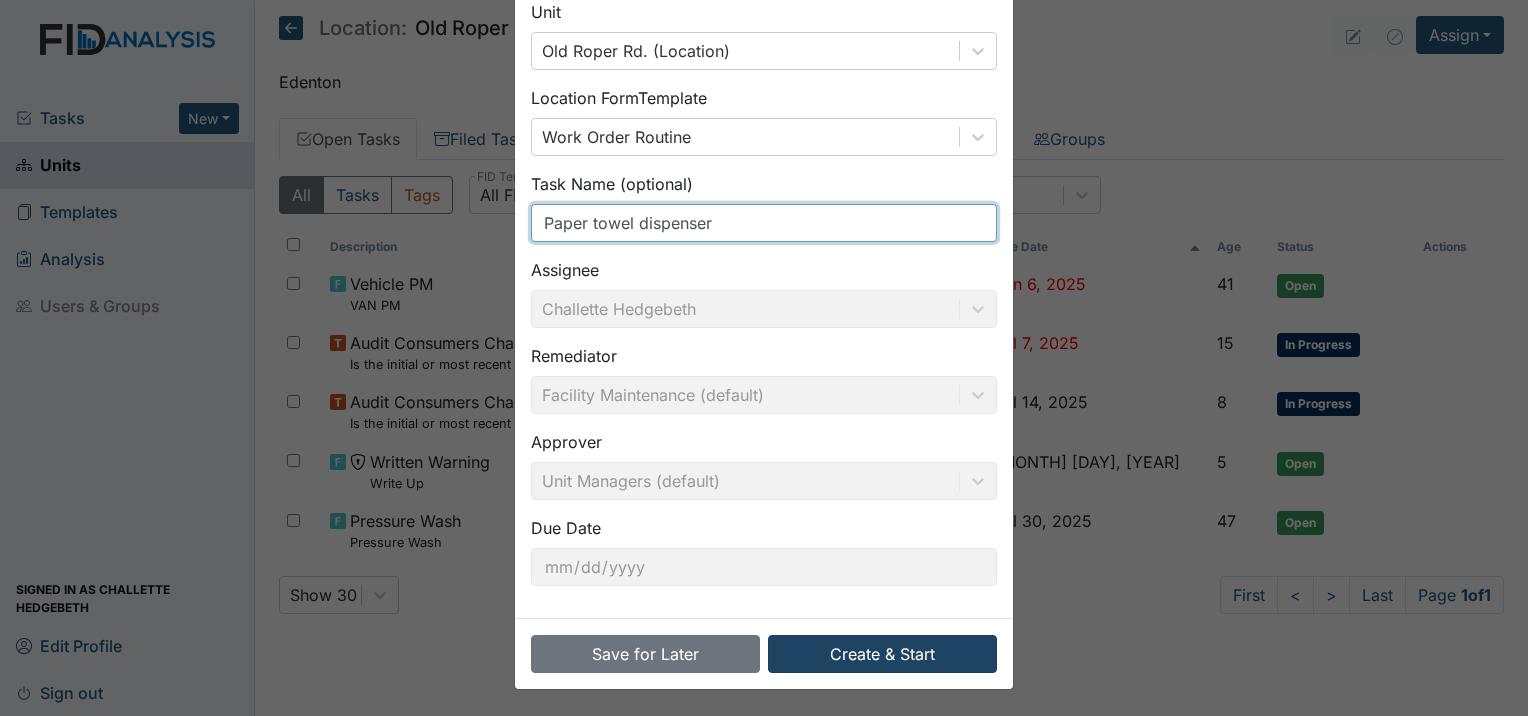 type on "Paper towel dispenser" 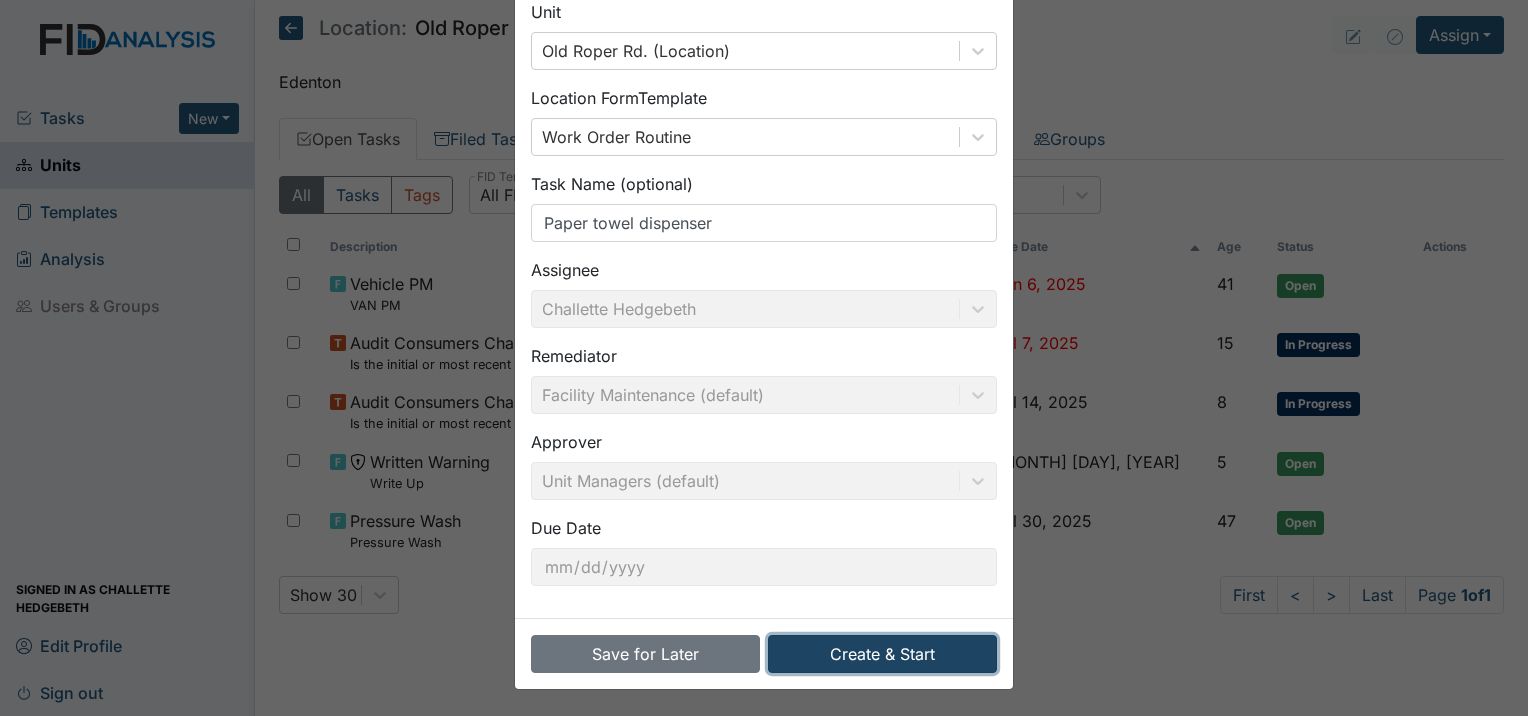 click on "Create & Start" at bounding box center (882, 654) 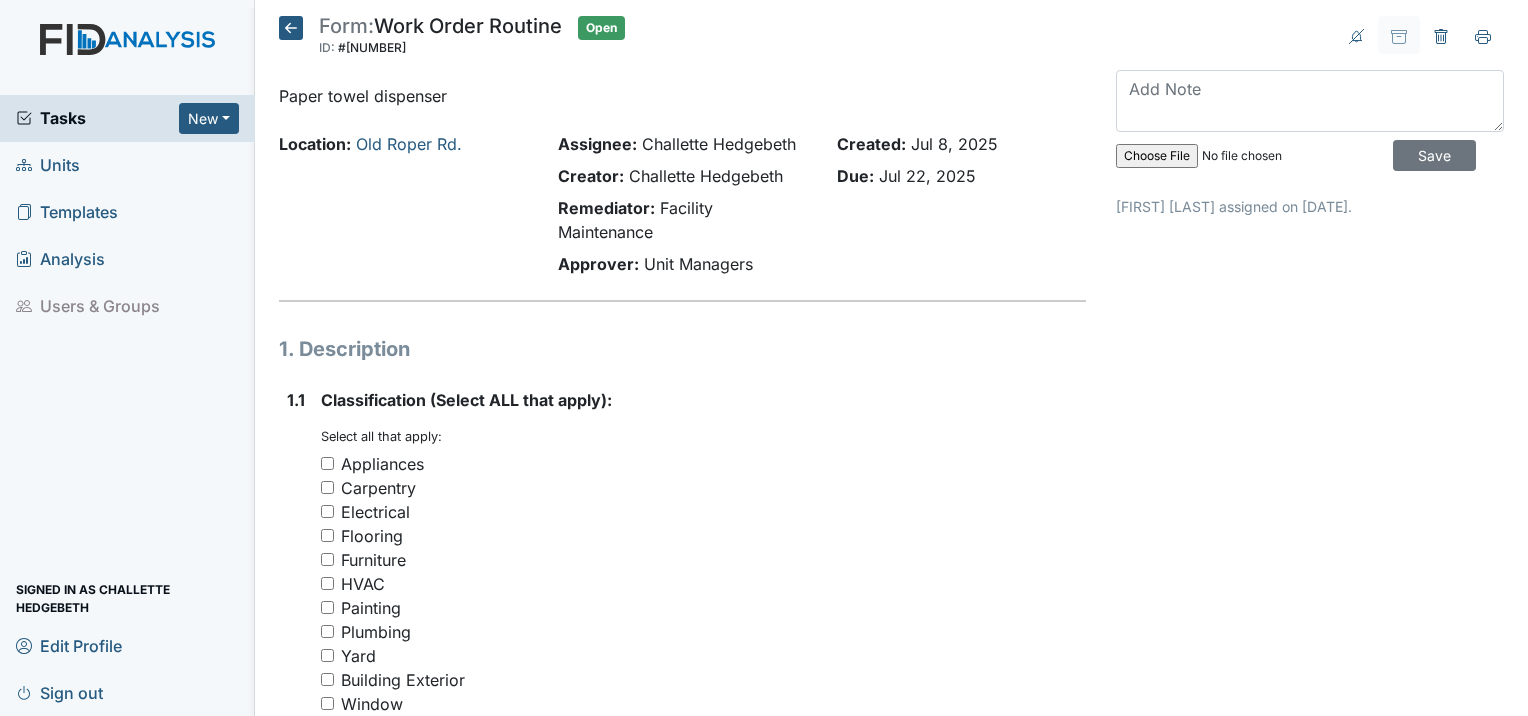 scroll, scrollTop: 0, scrollLeft: 0, axis: both 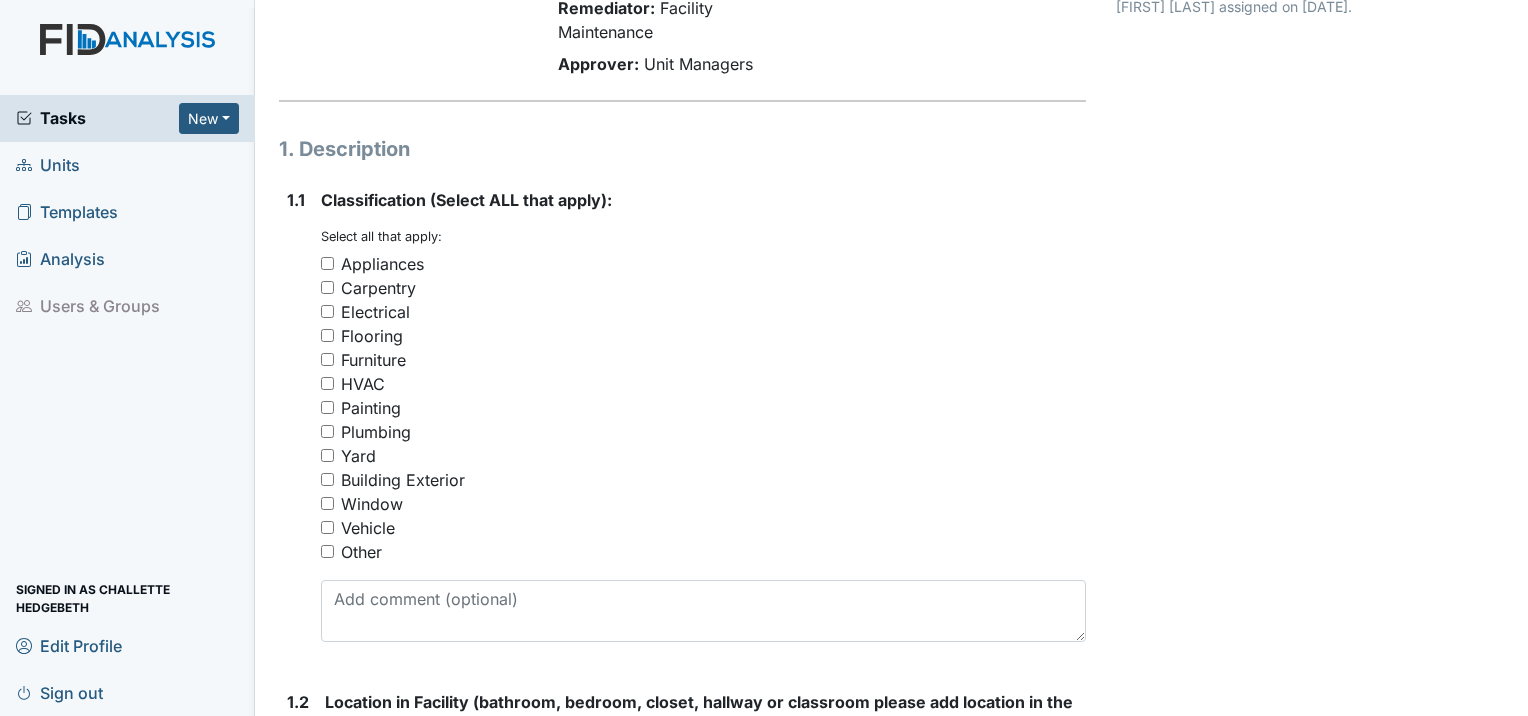 click on "Other" at bounding box center [703, 552] 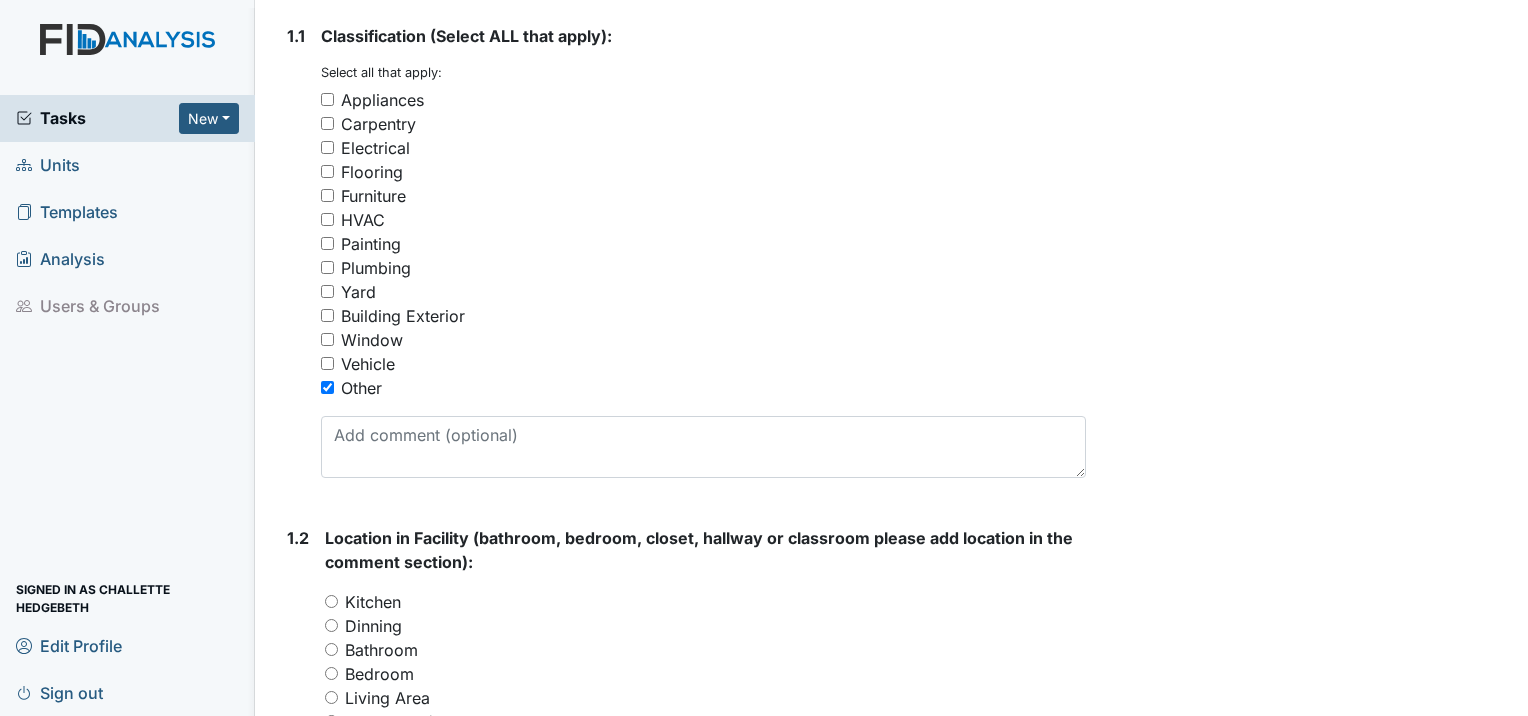 scroll, scrollTop: 400, scrollLeft: 0, axis: vertical 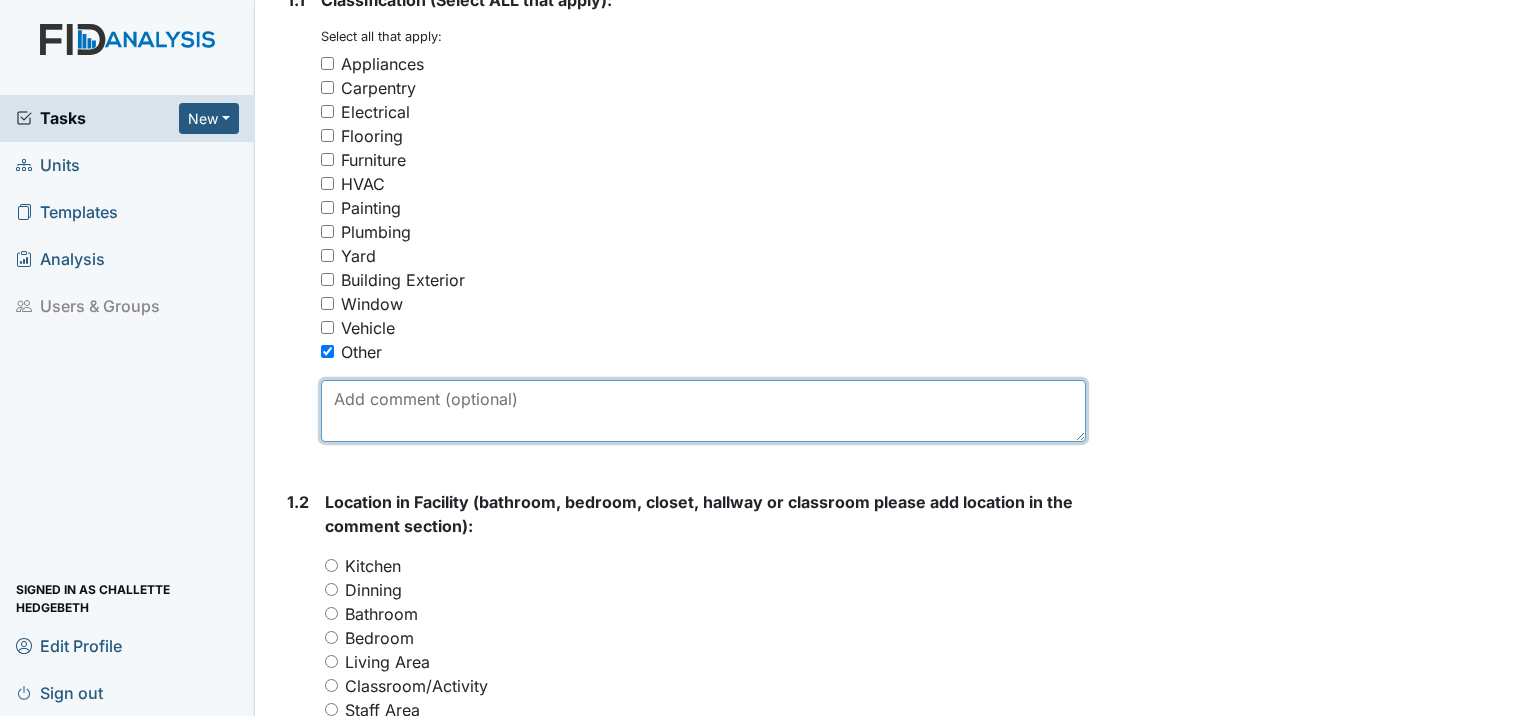 click at bounding box center [703, 411] 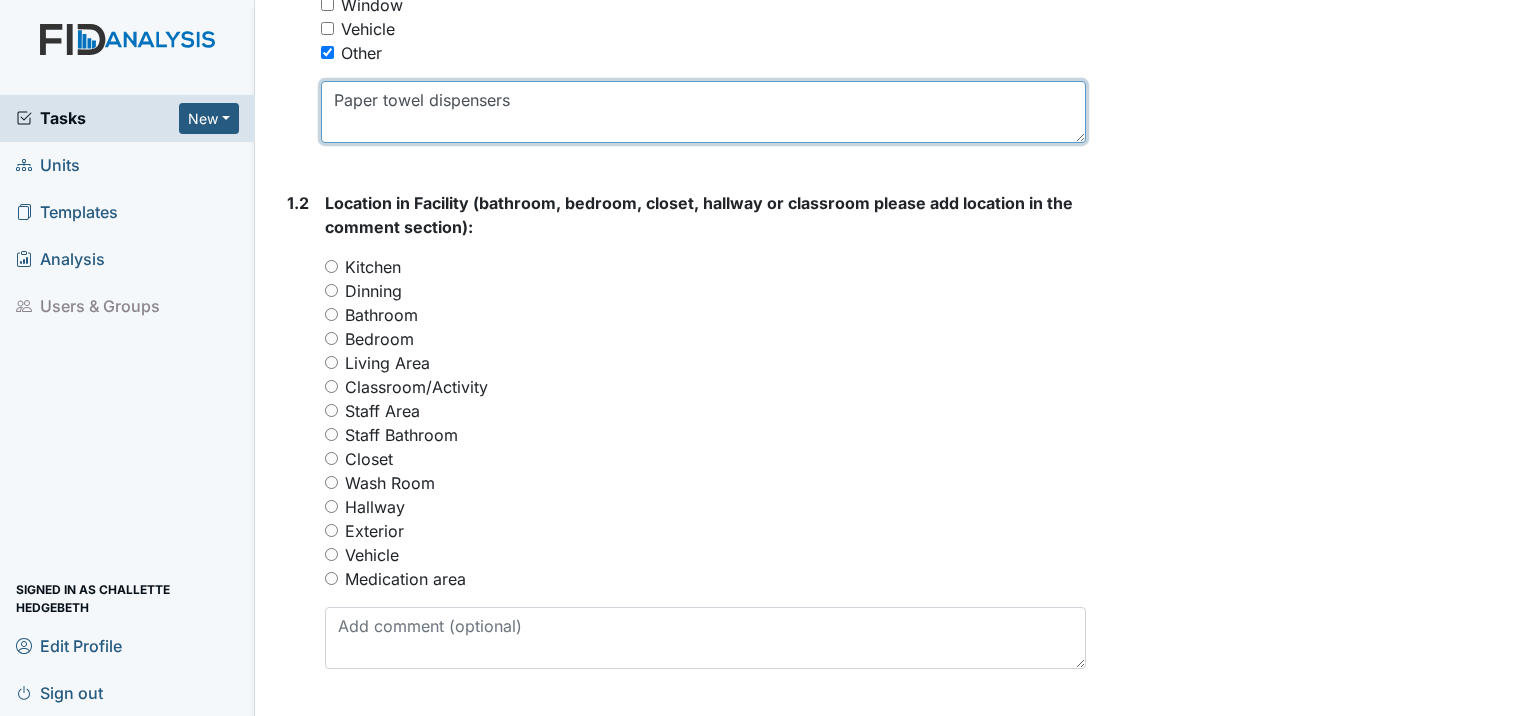 scroll, scrollTop: 700, scrollLeft: 0, axis: vertical 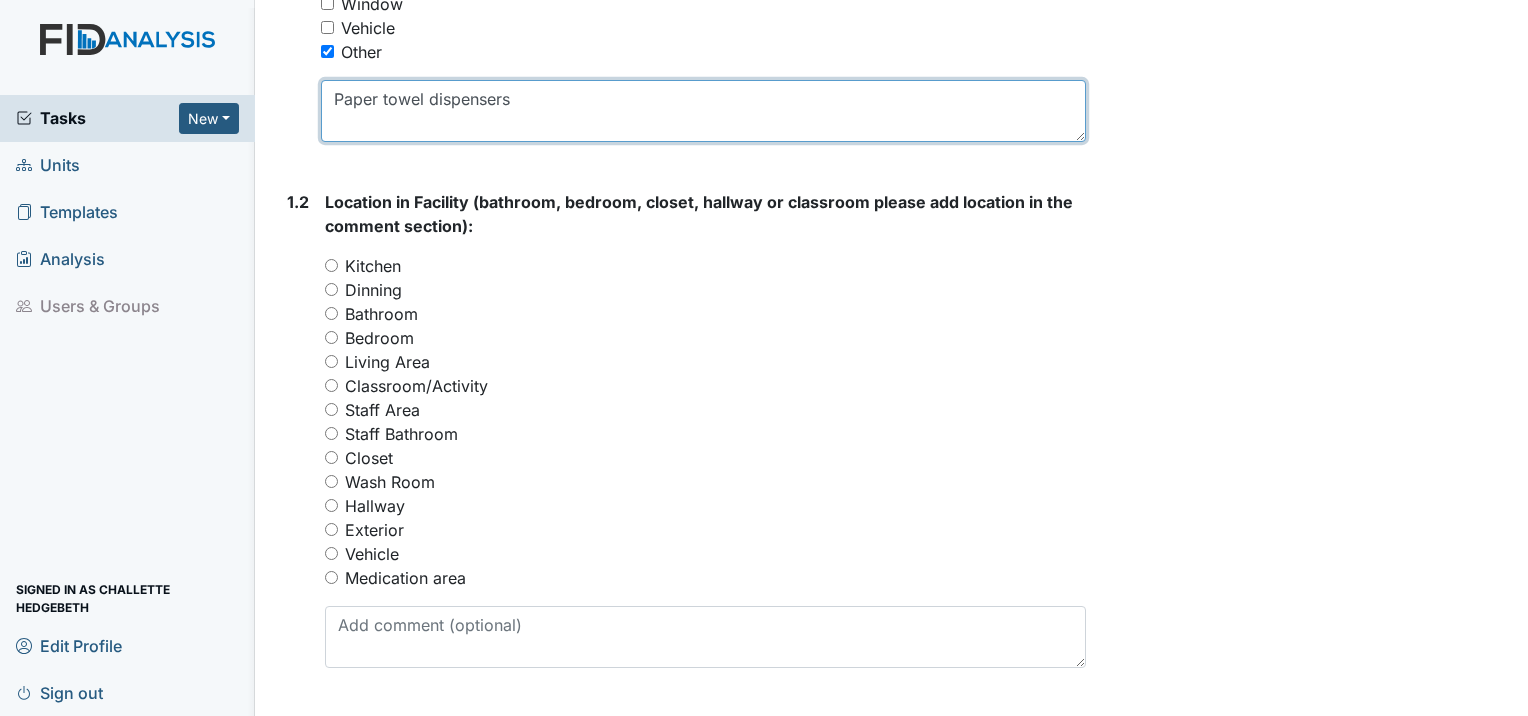 type on "Paper towel dispensers" 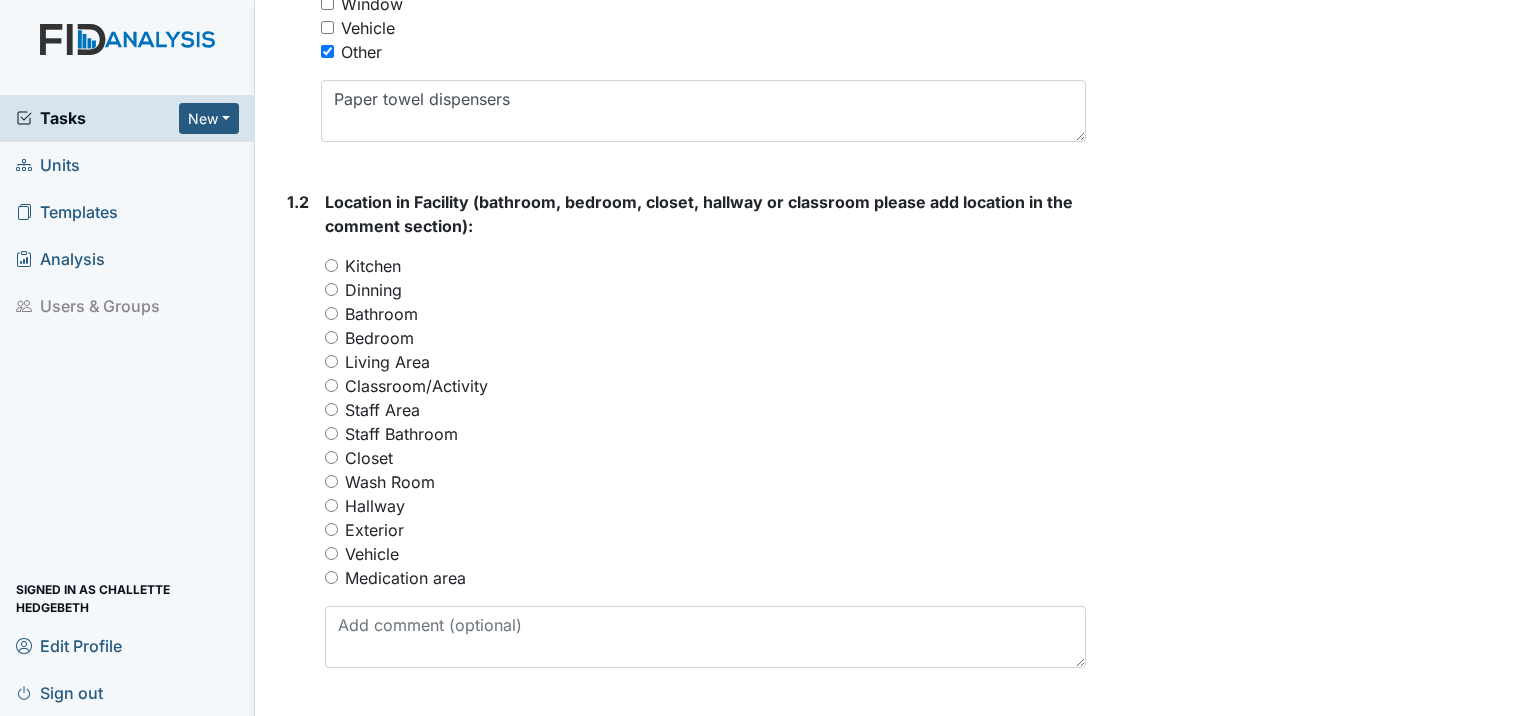click on "Bathroom" at bounding box center [331, 313] 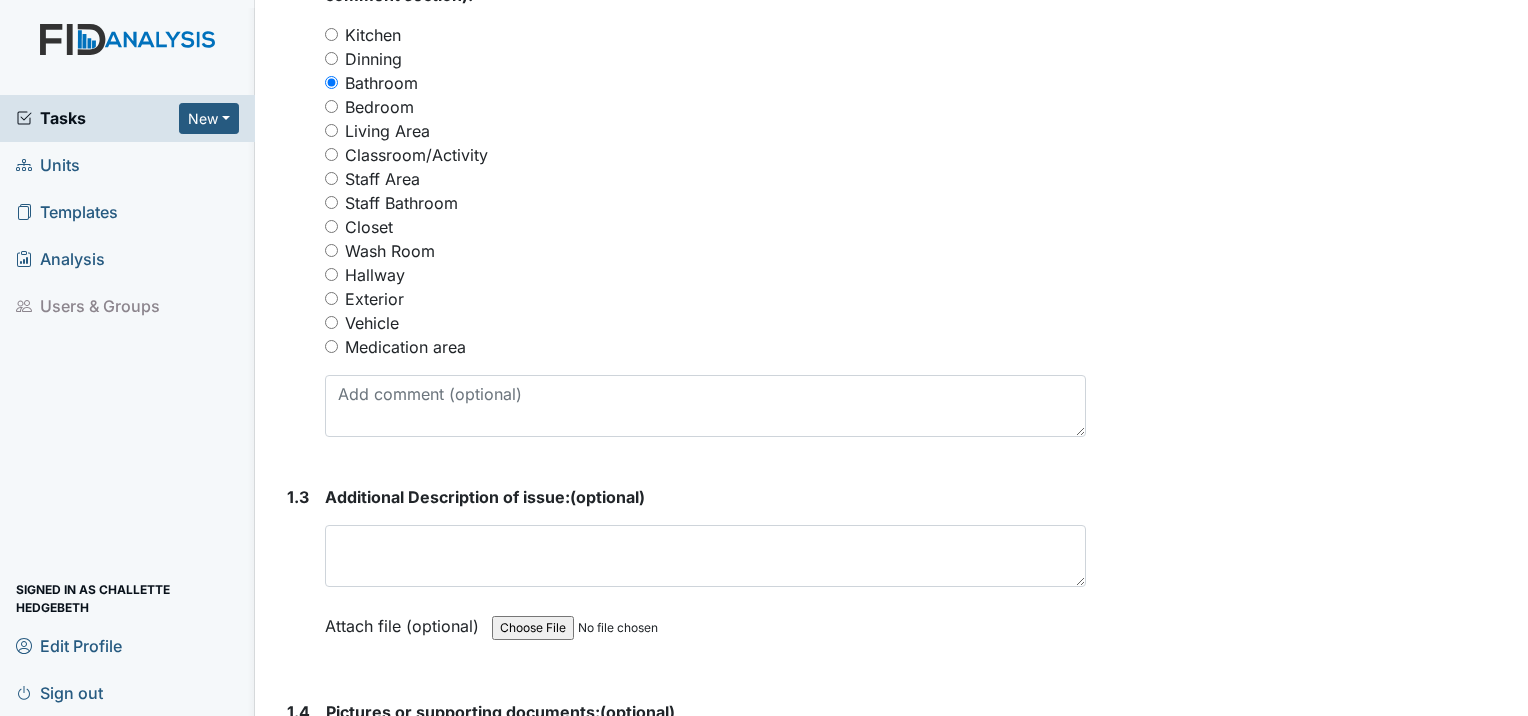 scroll, scrollTop: 1000, scrollLeft: 0, axis: vertical 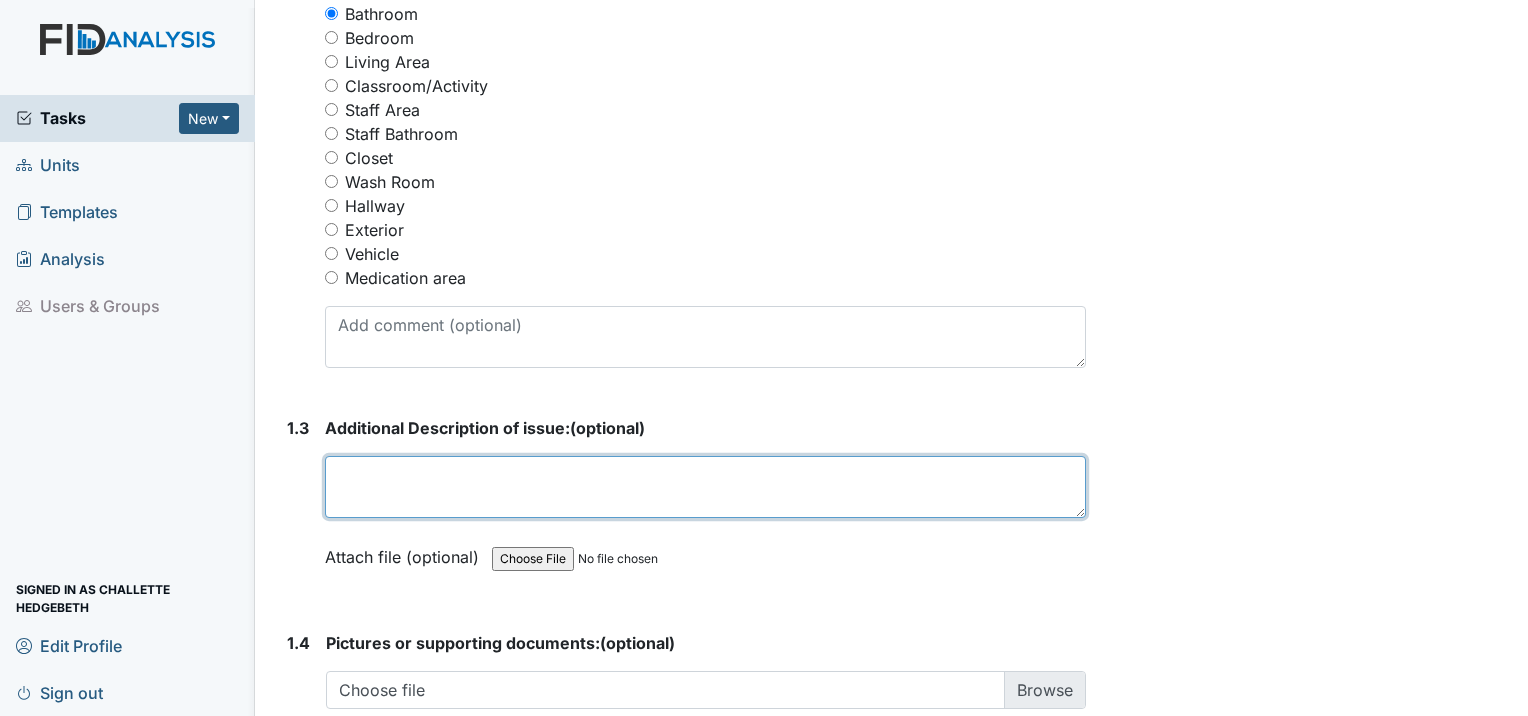 click at bounding box center [705, 487] 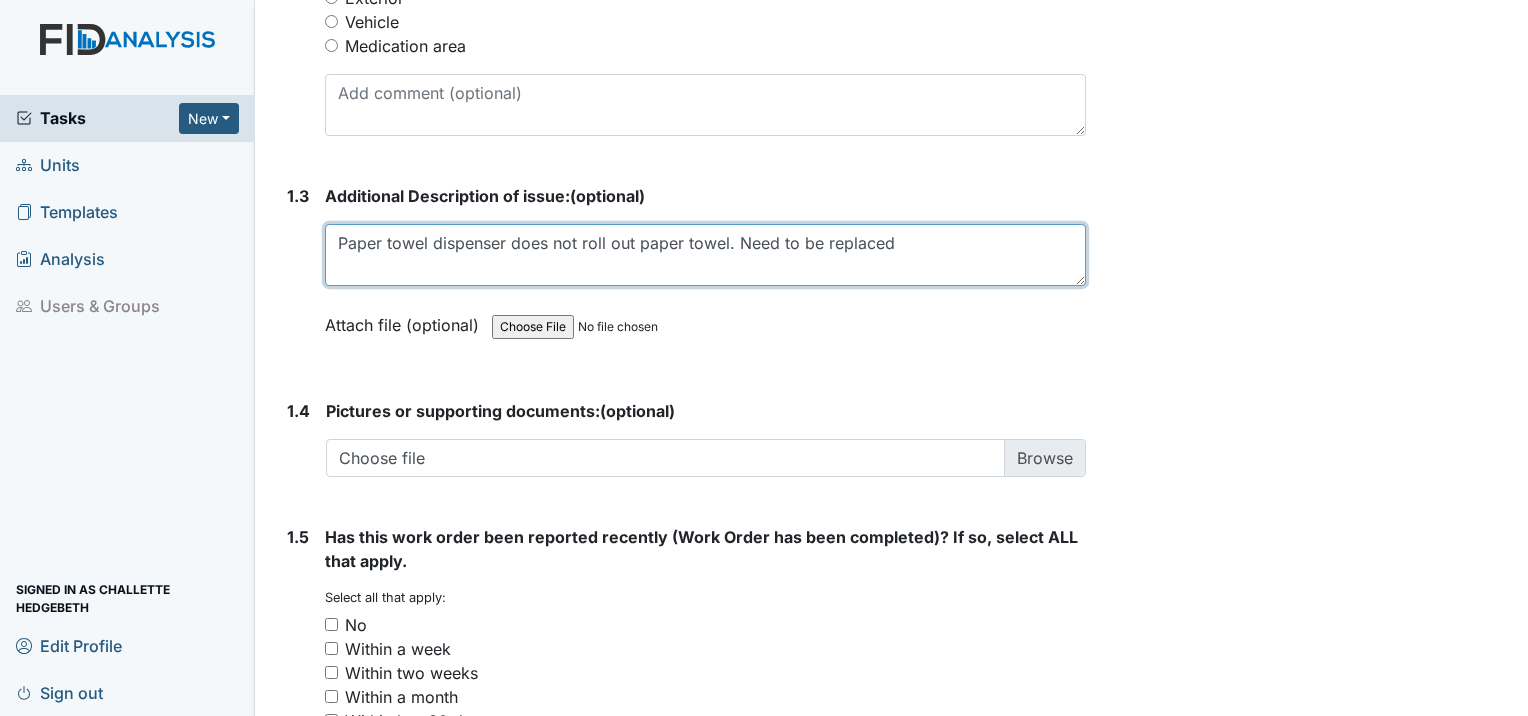 scroll, scrollTop: 1300, scrollLeft: 0, axis: vertical 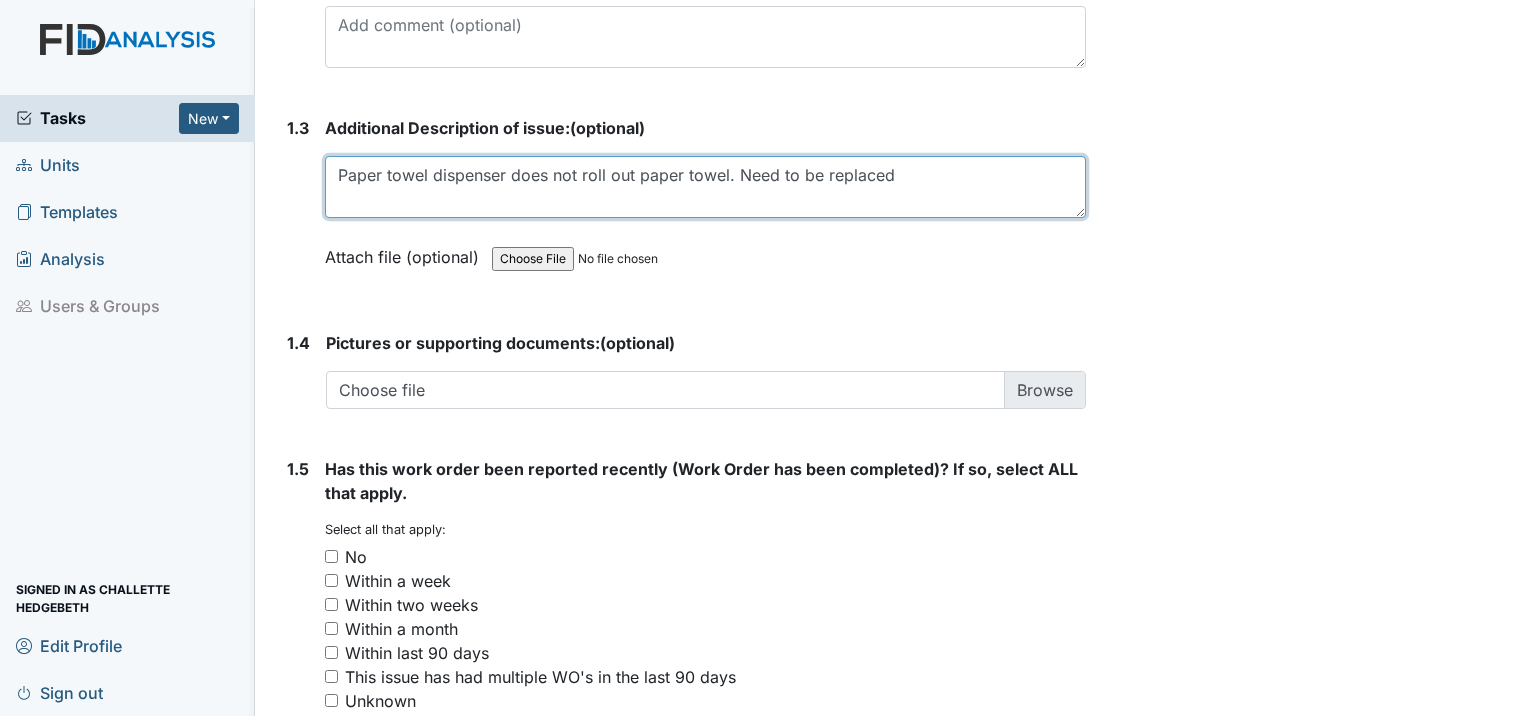 click on "Paper towel dispenser does not roll out paper towel. Need to be replaced" at bounding box center [705, 187] 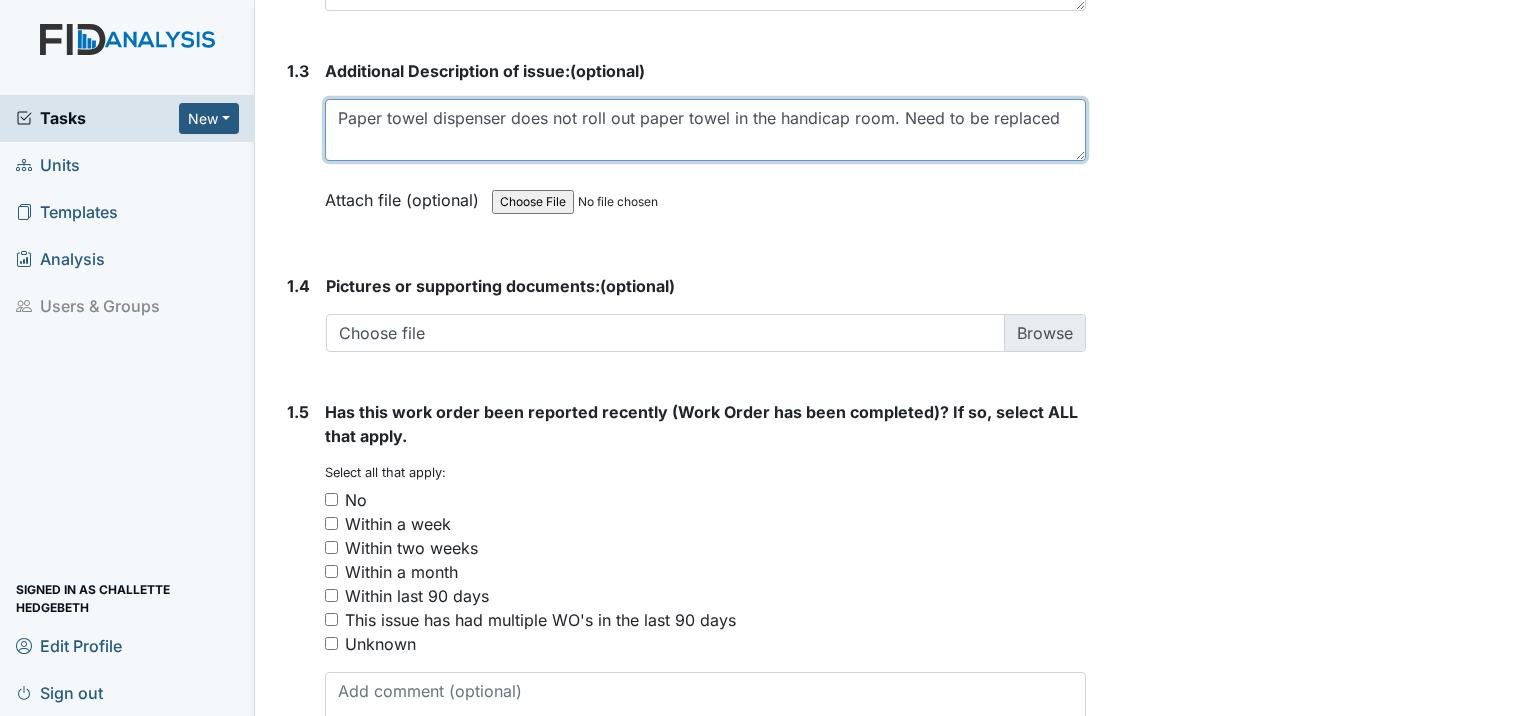 scroll, scrollTop: 1474, scrollLeft: 0, axis: vertical 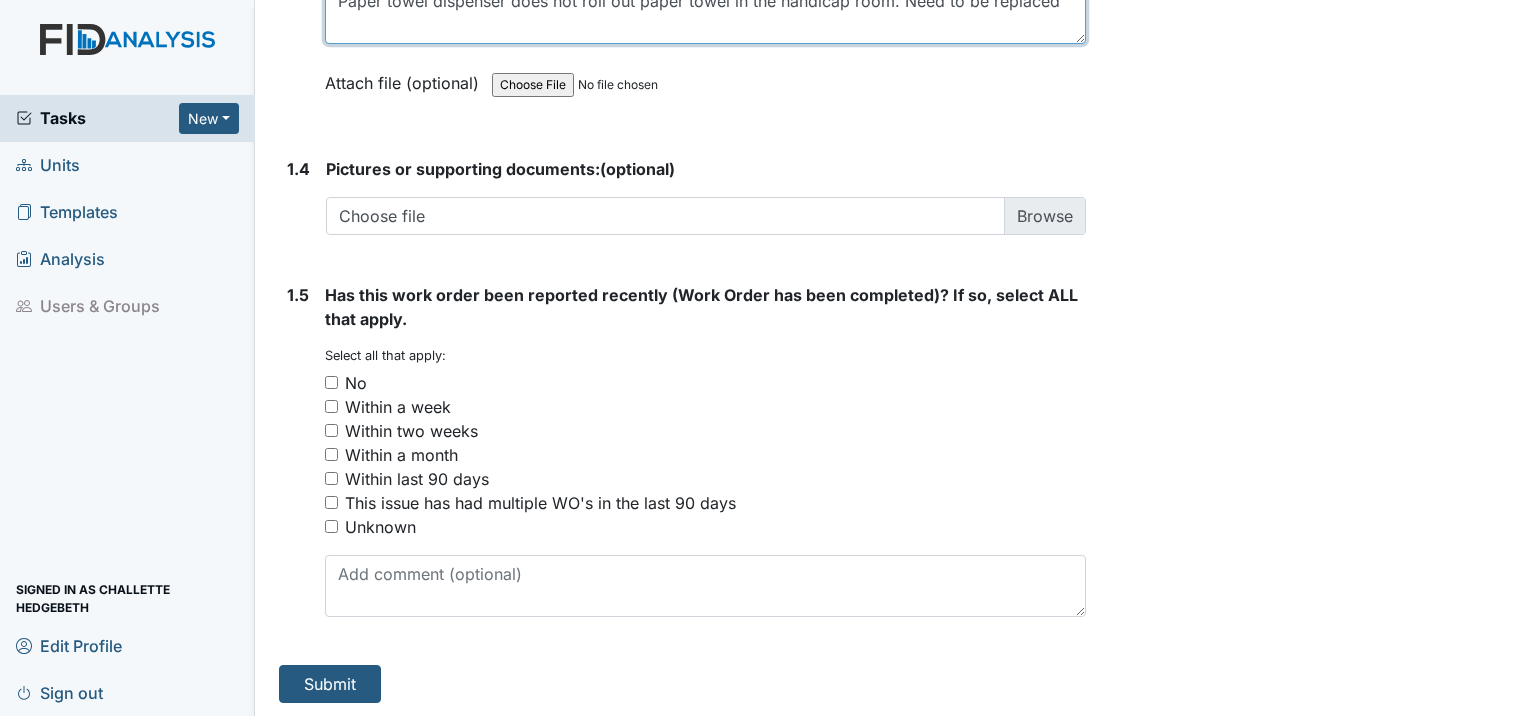type on "Paper towel dispenser does not roll out paper towel in the handicap room. Need to be replaced" 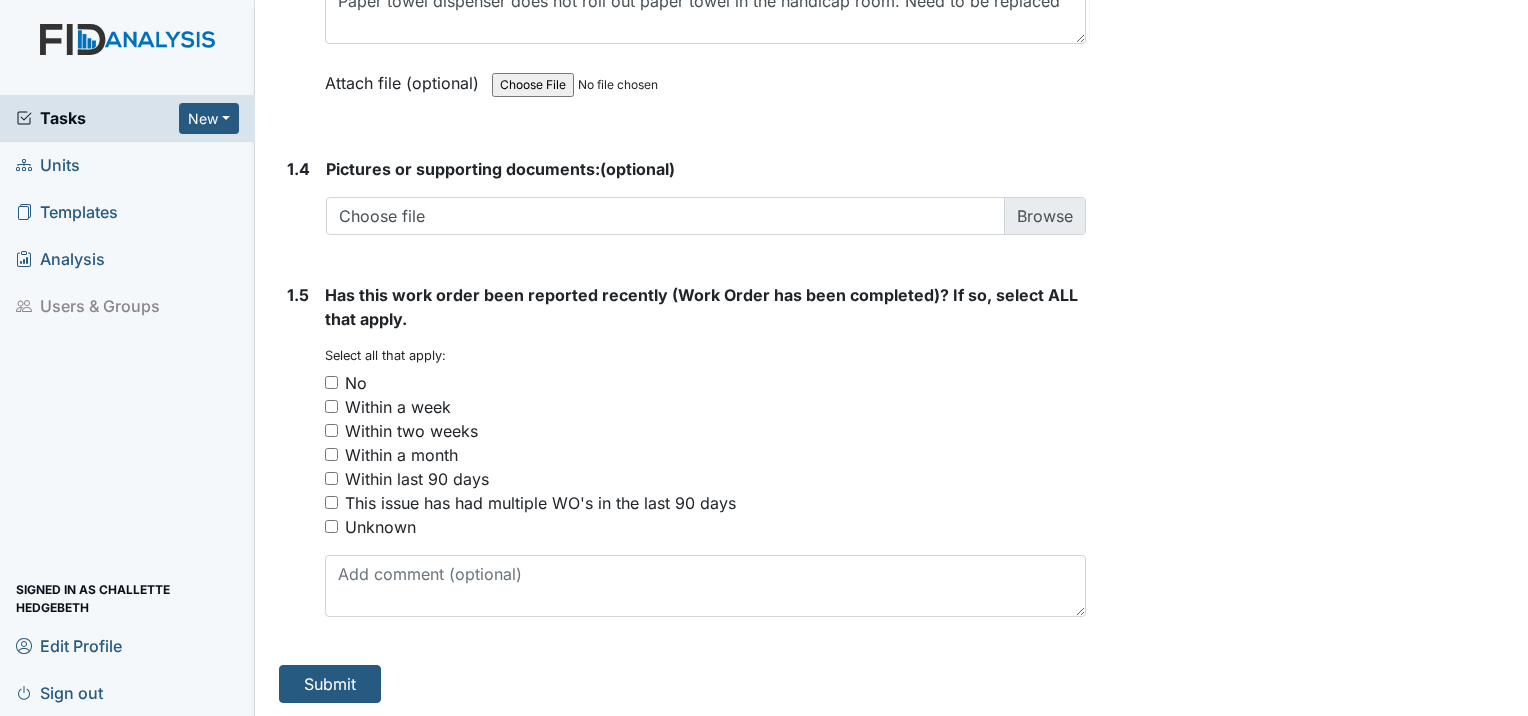 click on "No" at bounding box center (331, 382) 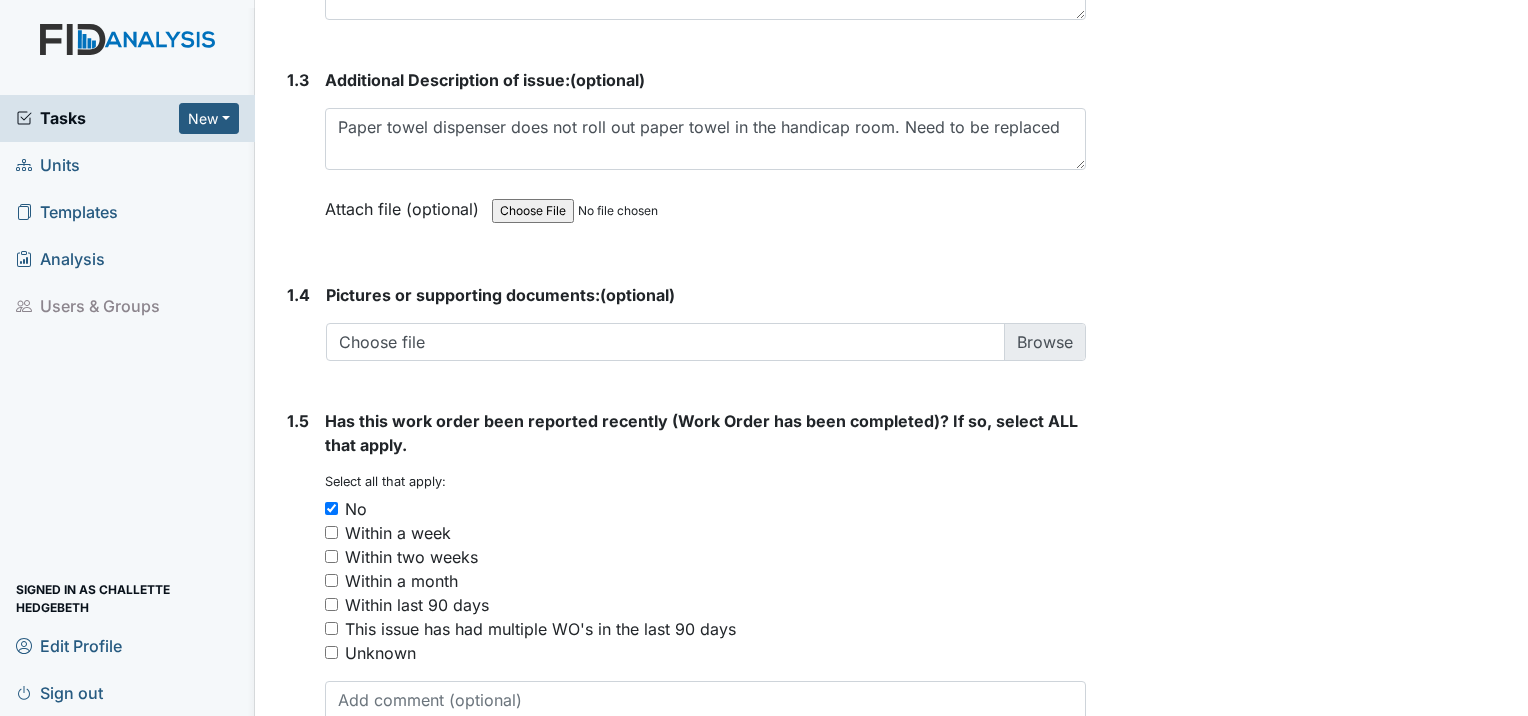 scroll, scrollTop: 1474, scrollLeft: 0, axis: vertical 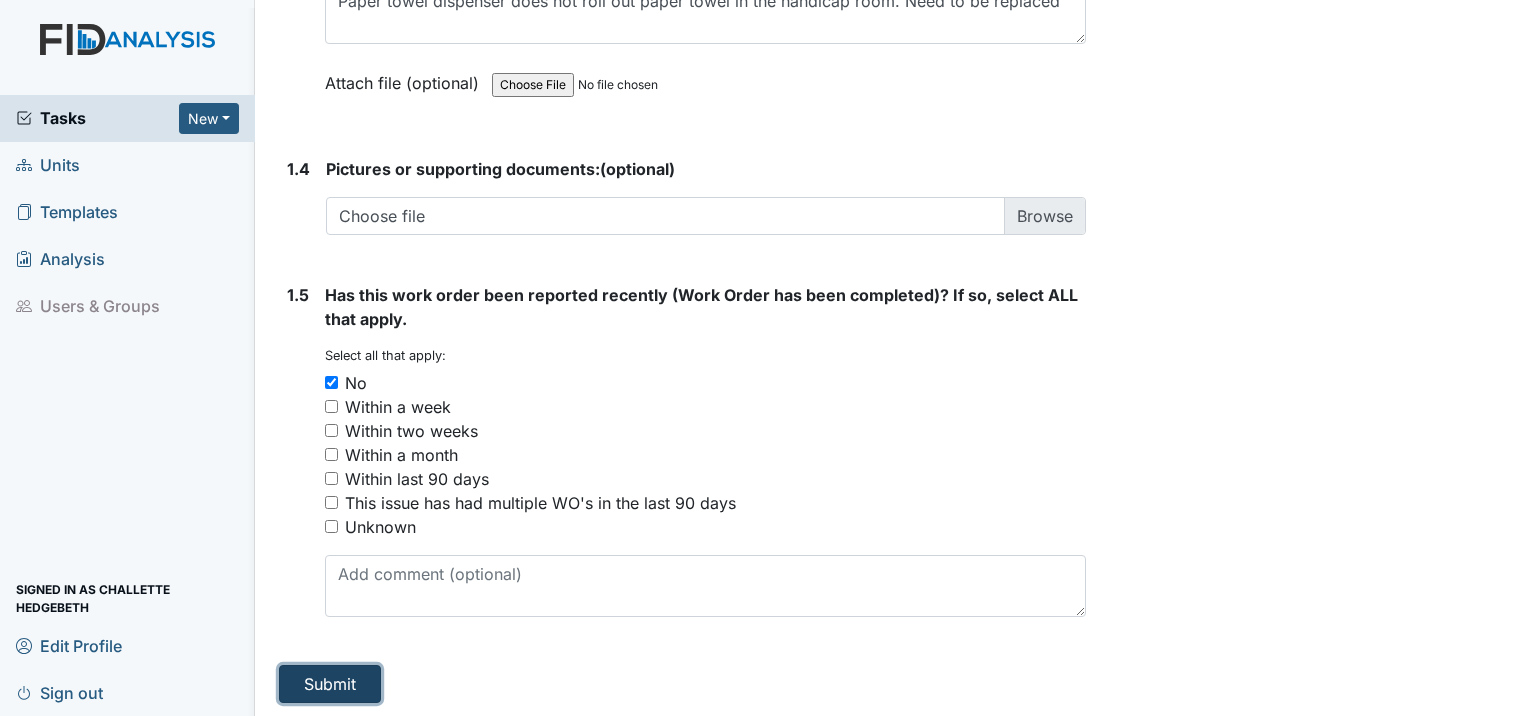 click on "Submit" at bounding box center [330, 684] 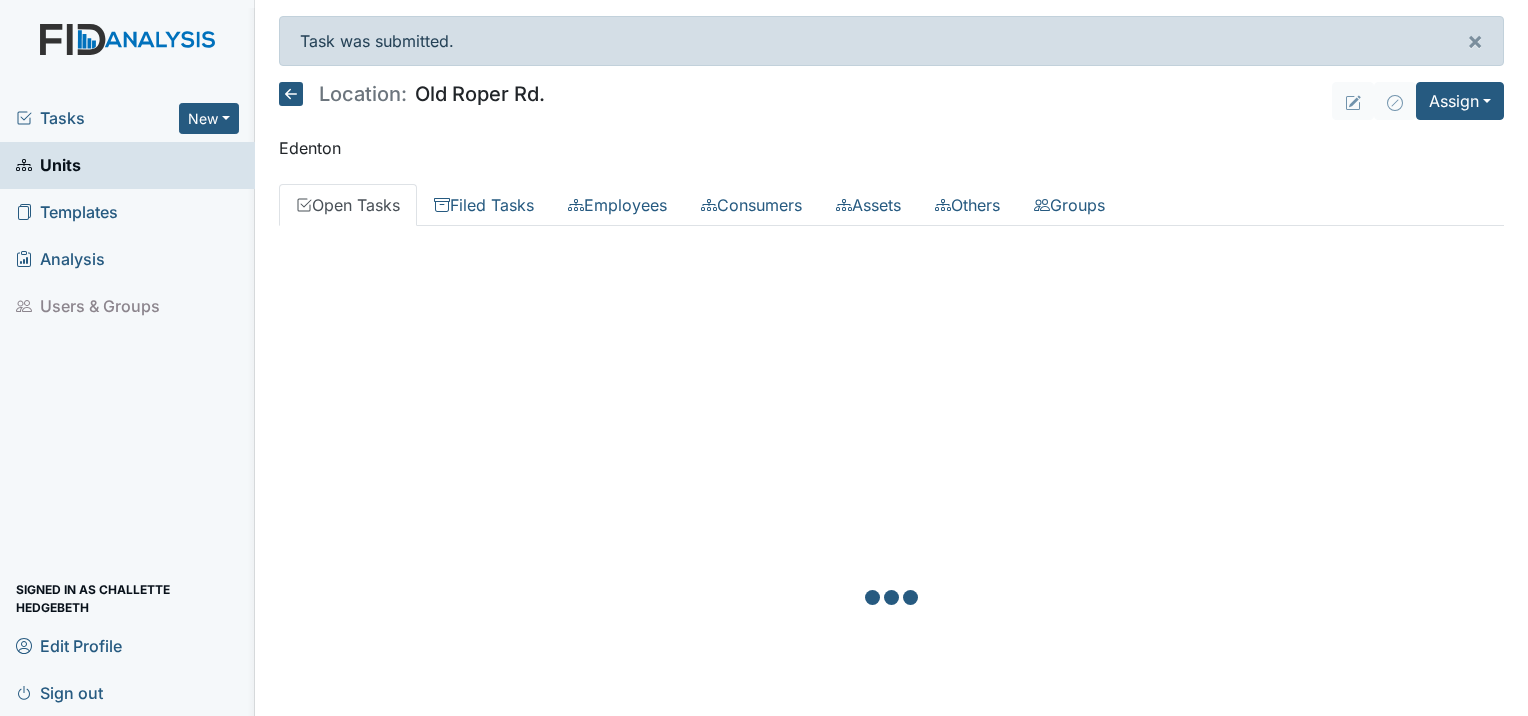 scroll, scrollTop: 0, scrollLeft: 0, axis: both 